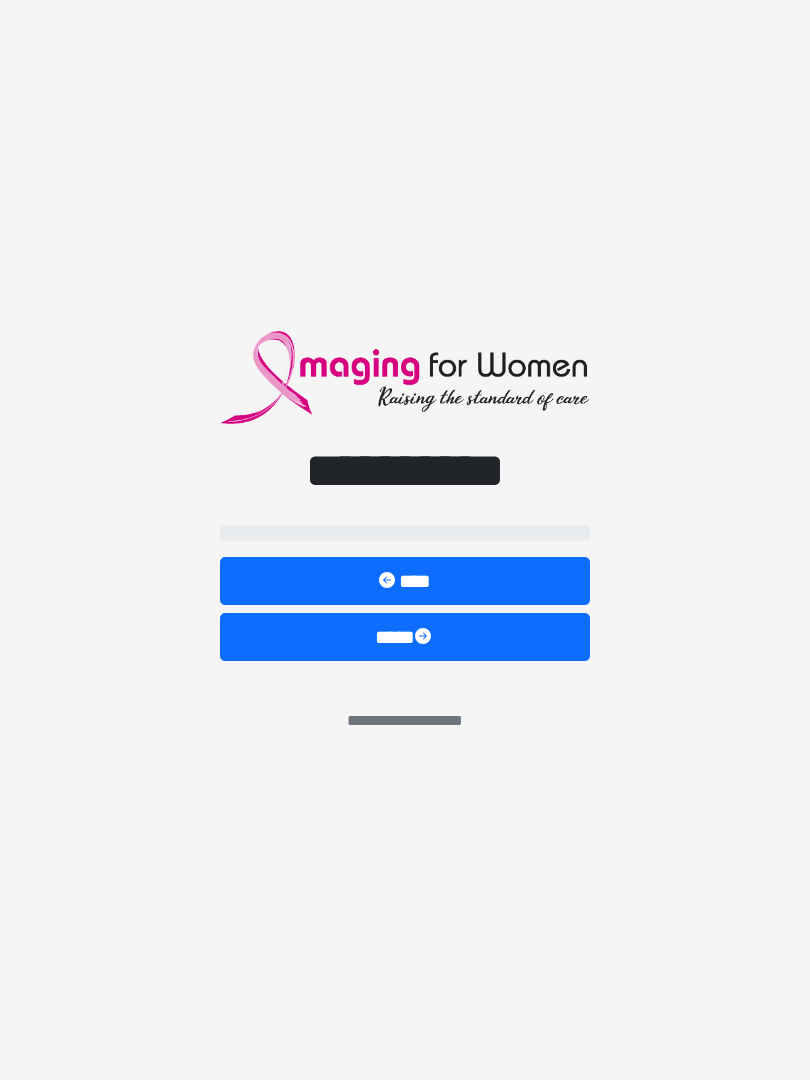 scroll, scrollTop: 0, scrollLeft: 0, axis: both 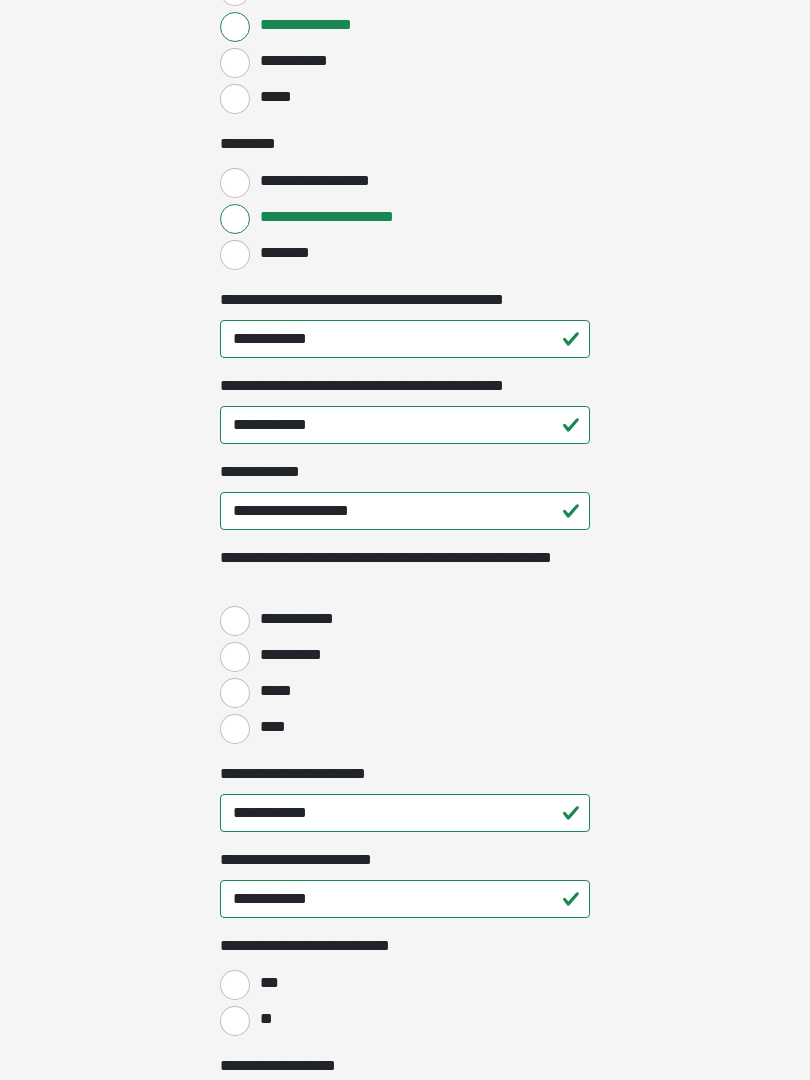 click on "****" at bounding box center [235, 729] 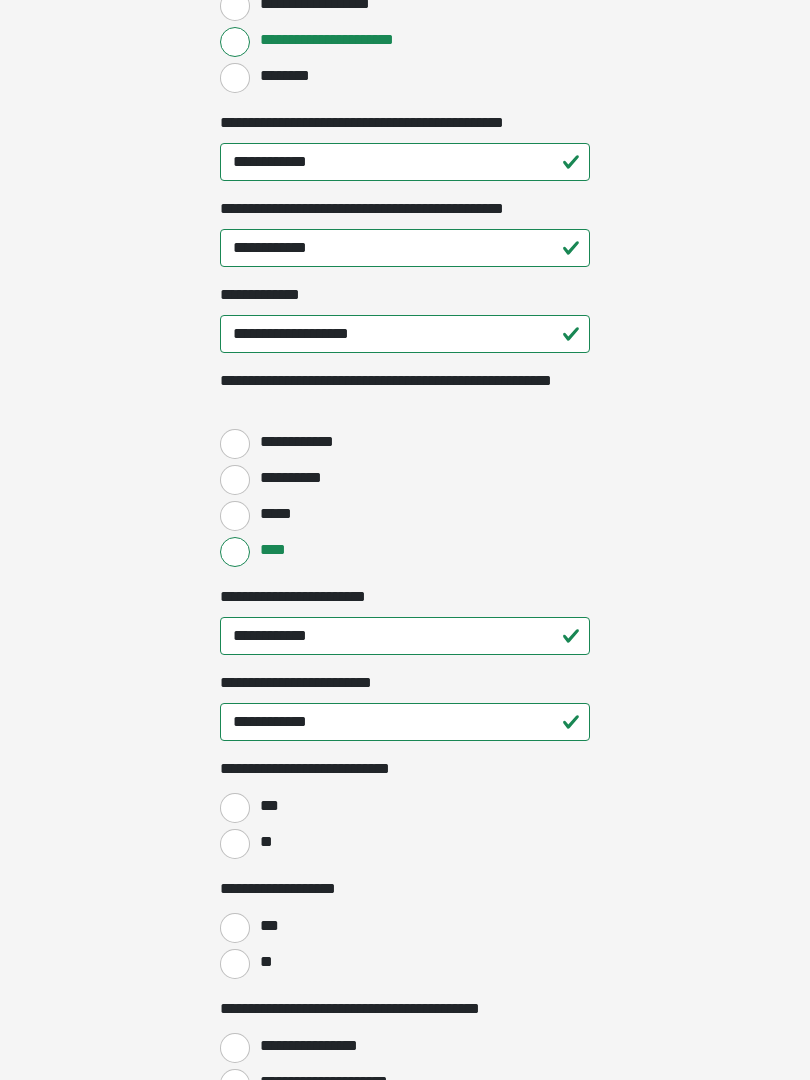scroll, scrollTop: 2406, scrollLeft: 0, axis: vertical 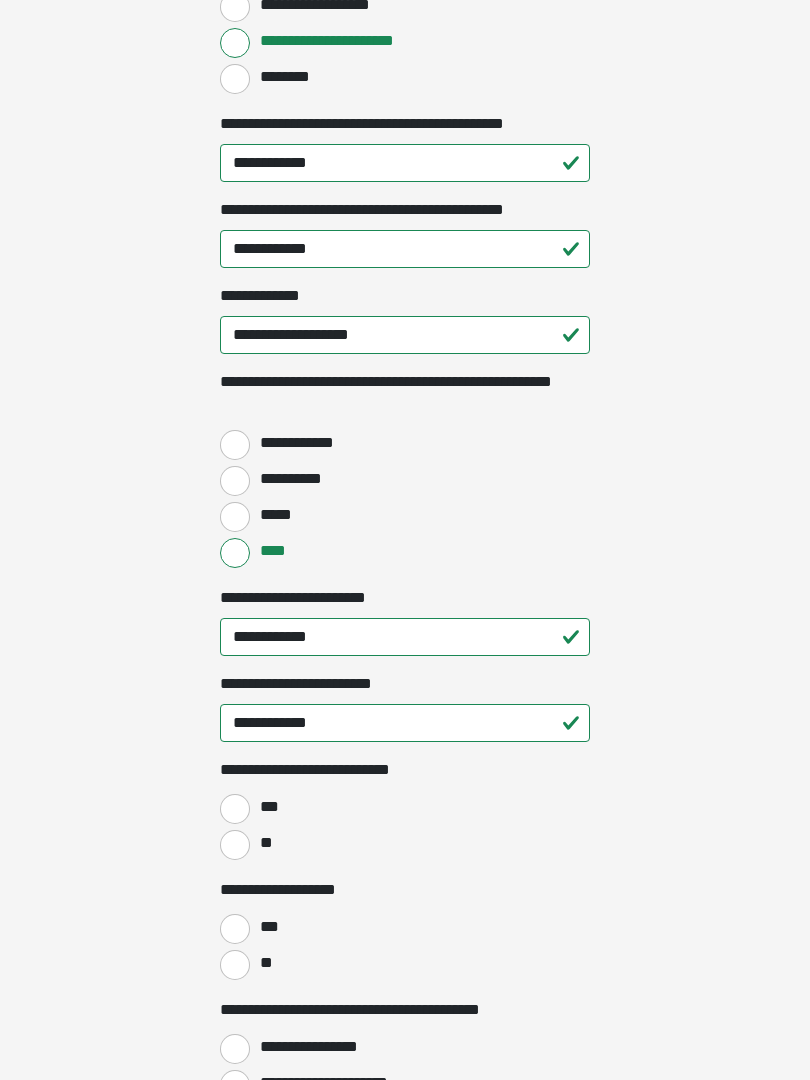 click on "**" at bounding box center [235, 845] 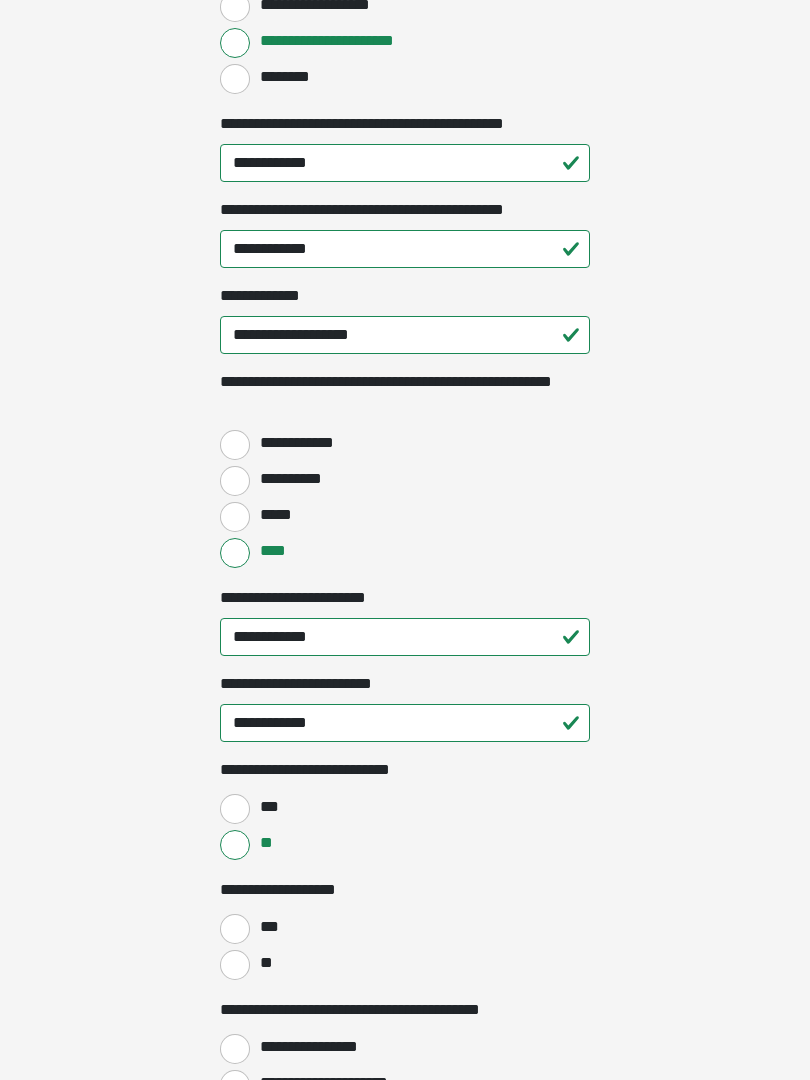 click on "**" at bounding box center (235, 965) 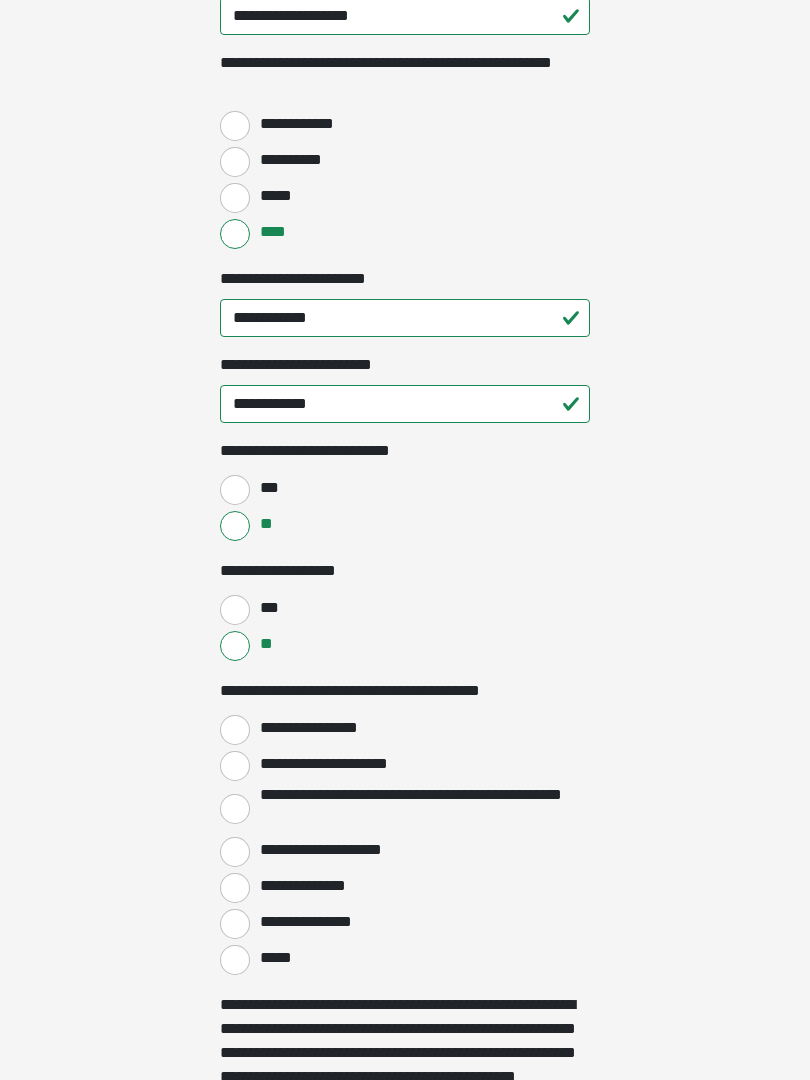 scroll, scrollTop: 2724, scrollLeft: 0, axis: vertical 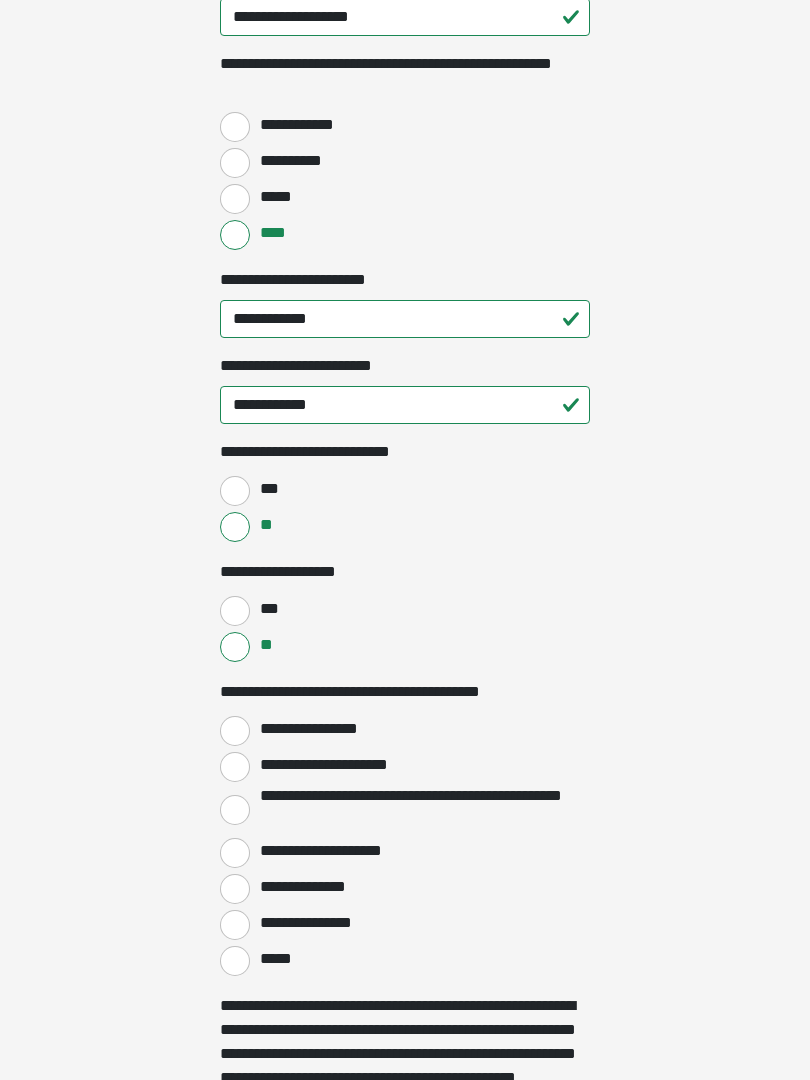click on "**********" at bounding box center [235, 767] 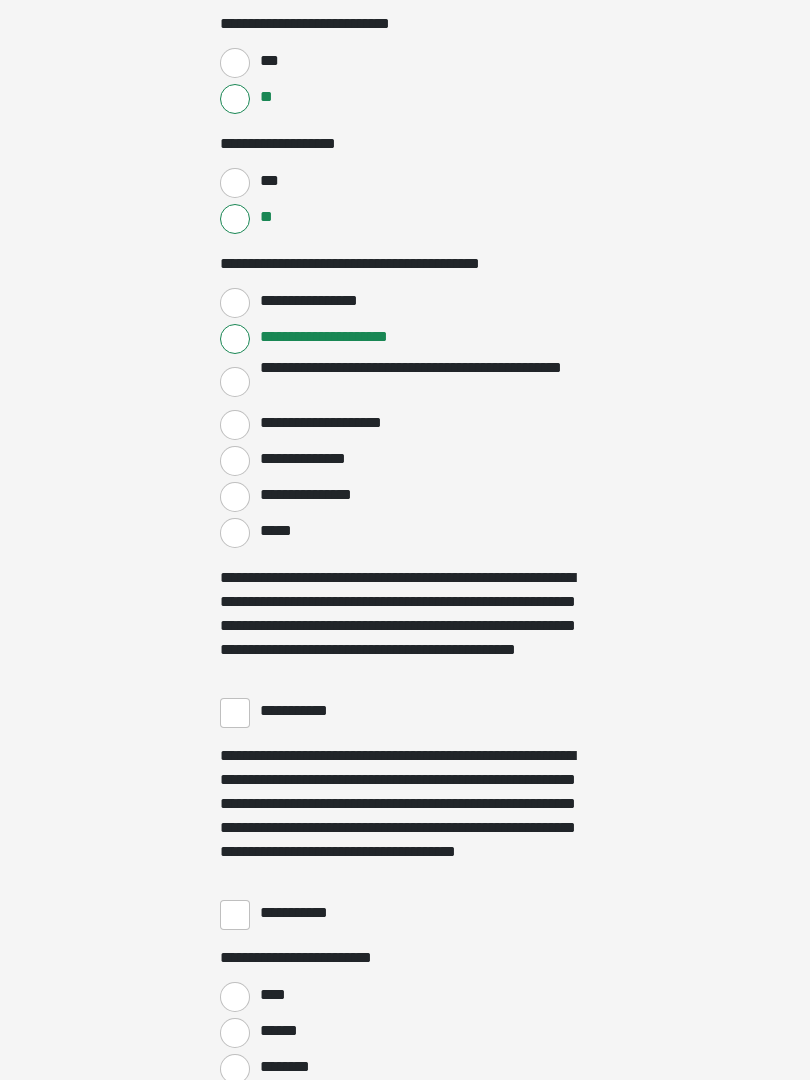 scroll, scrollTop: 3172, scrollLeft: 0, axis: vertical 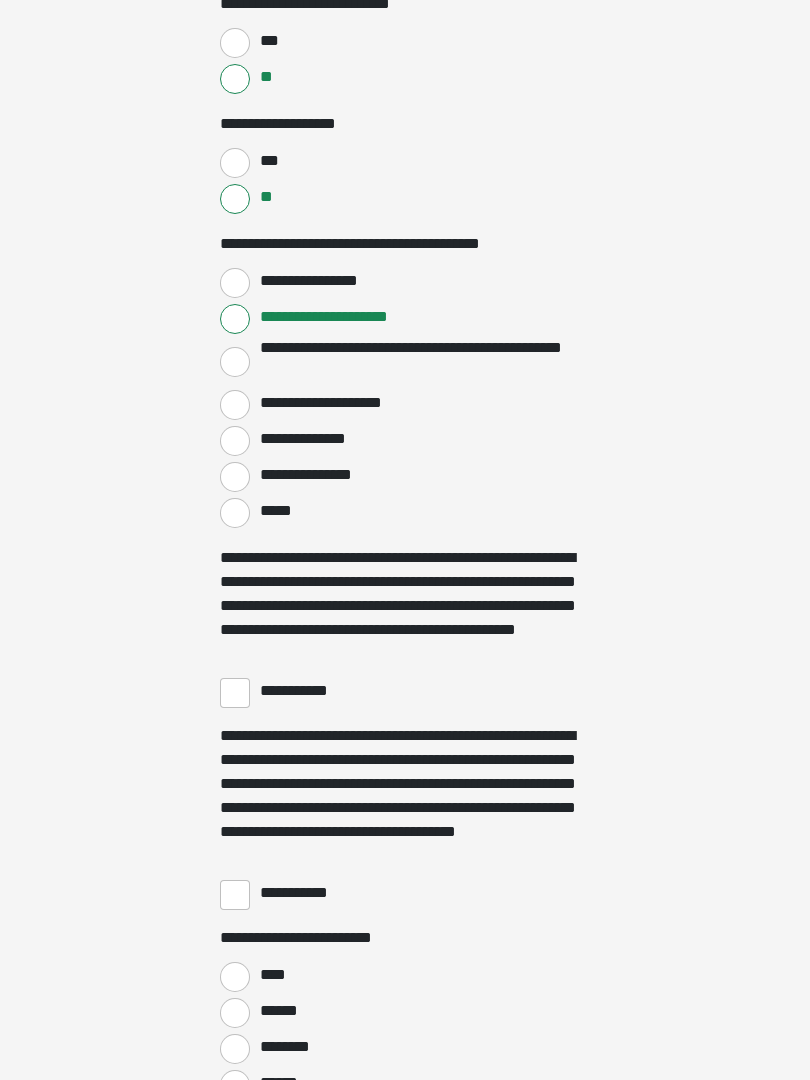 click on "**********" at bounding box center (235, 693) 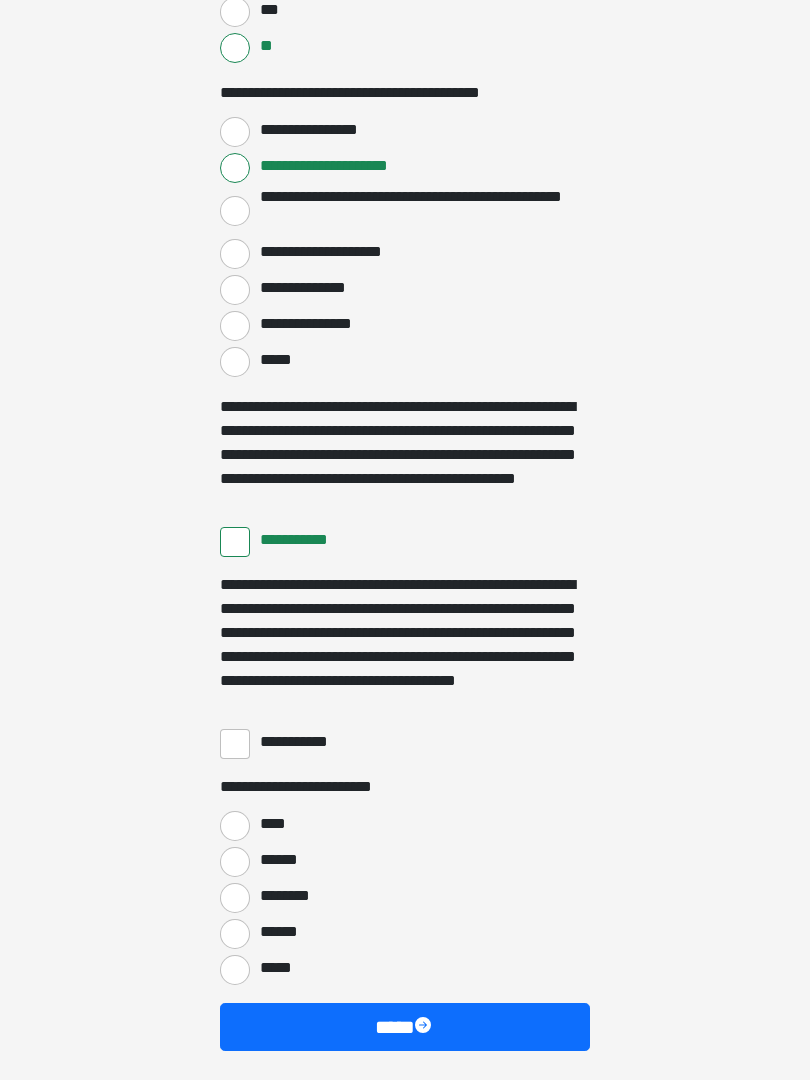 scroll, scrollTop: 3323, scrollLeft: 0, axis: vertical 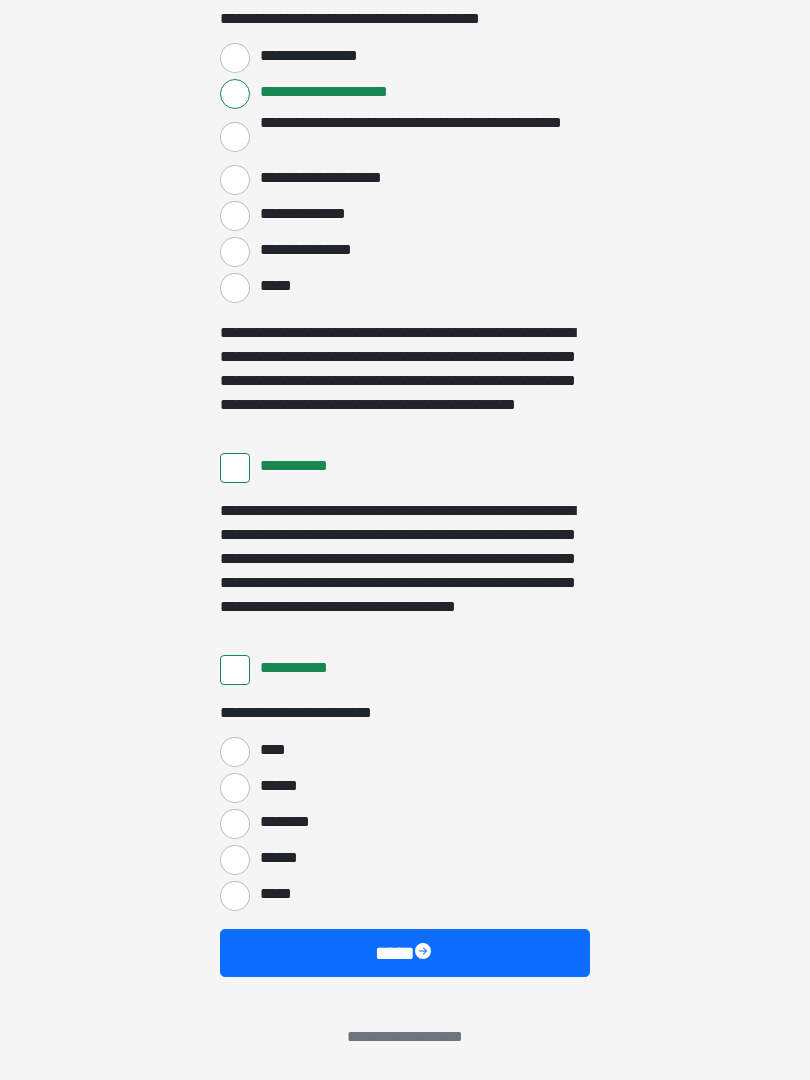 click on "****" at bounding box center (235, 752) 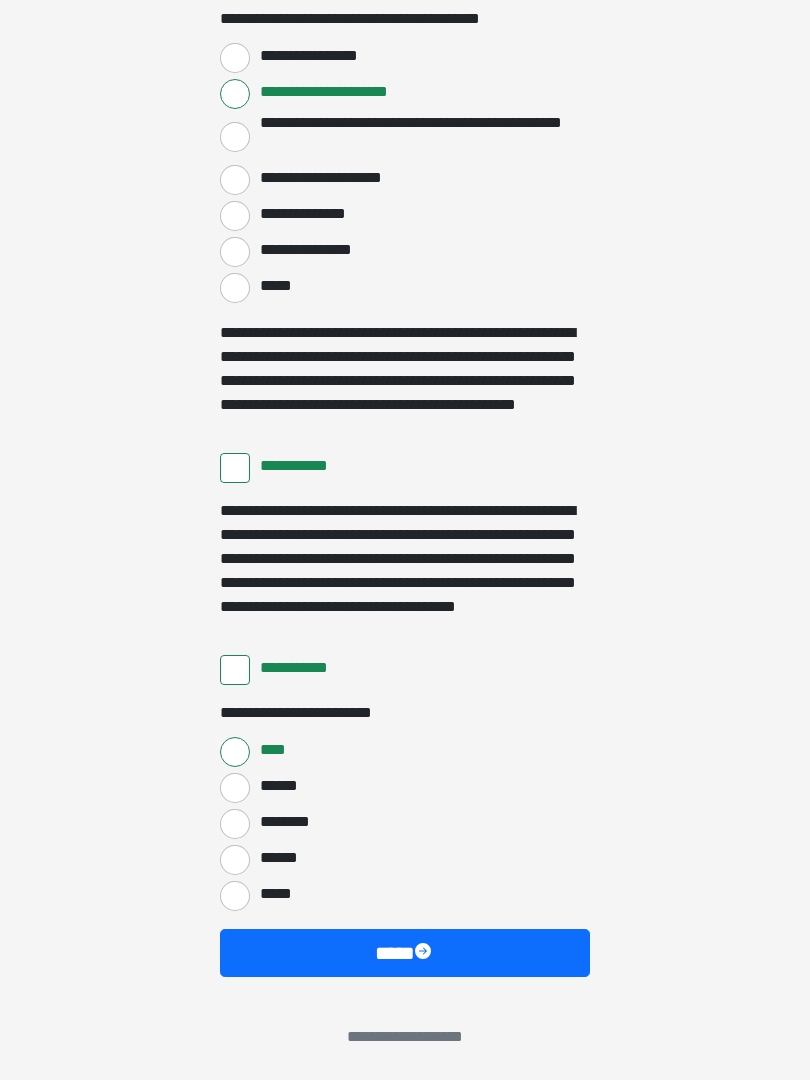 click on "****" at bounding box center [405, 953] 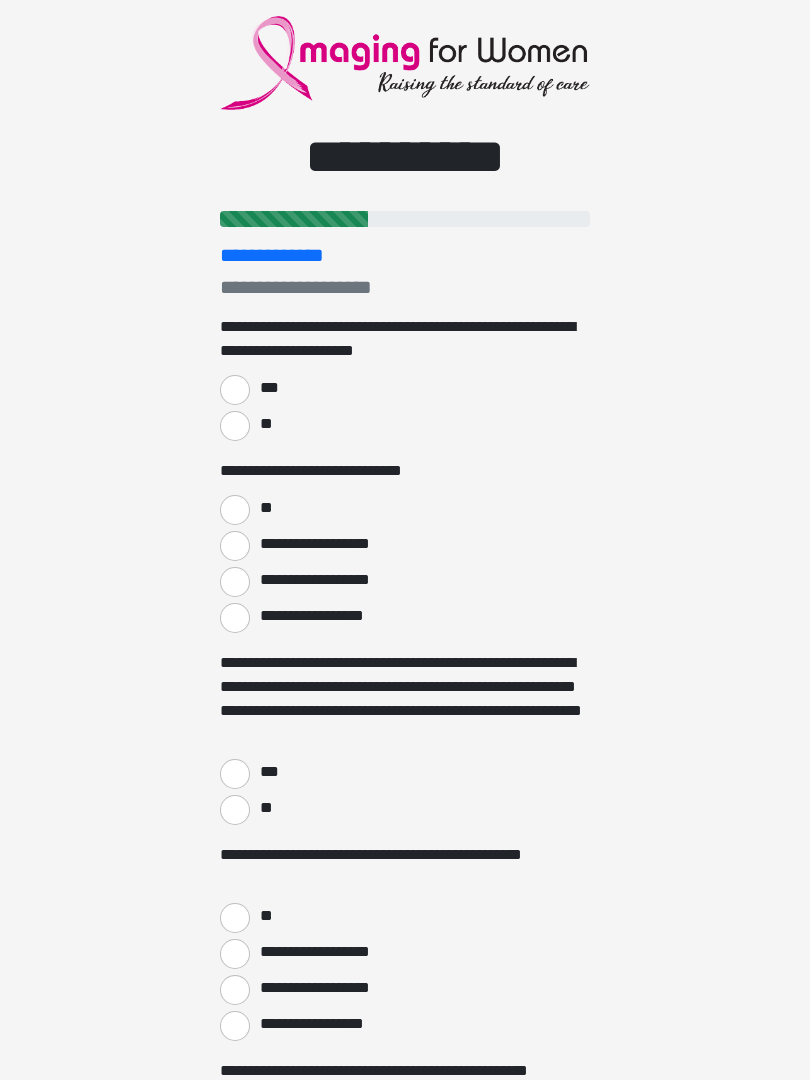 scroll, scrollTop: 0, scrollLeft: 0, axis: both 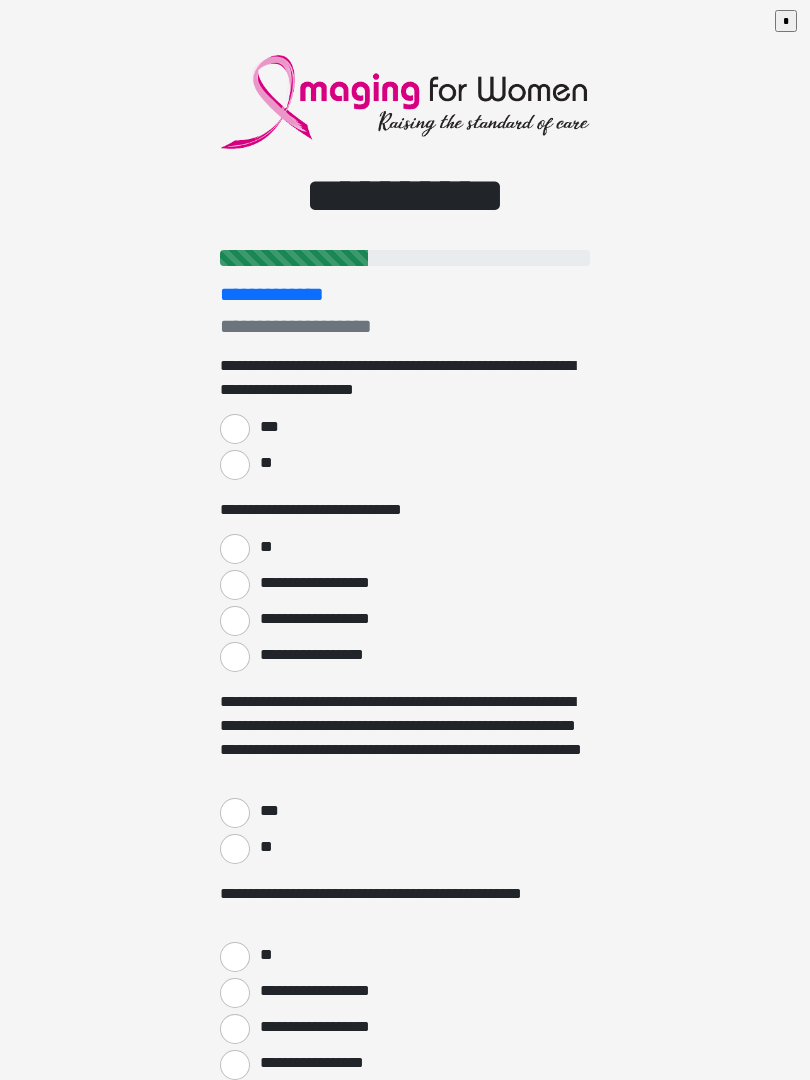 click on "***" at bounding box center [235, 429] 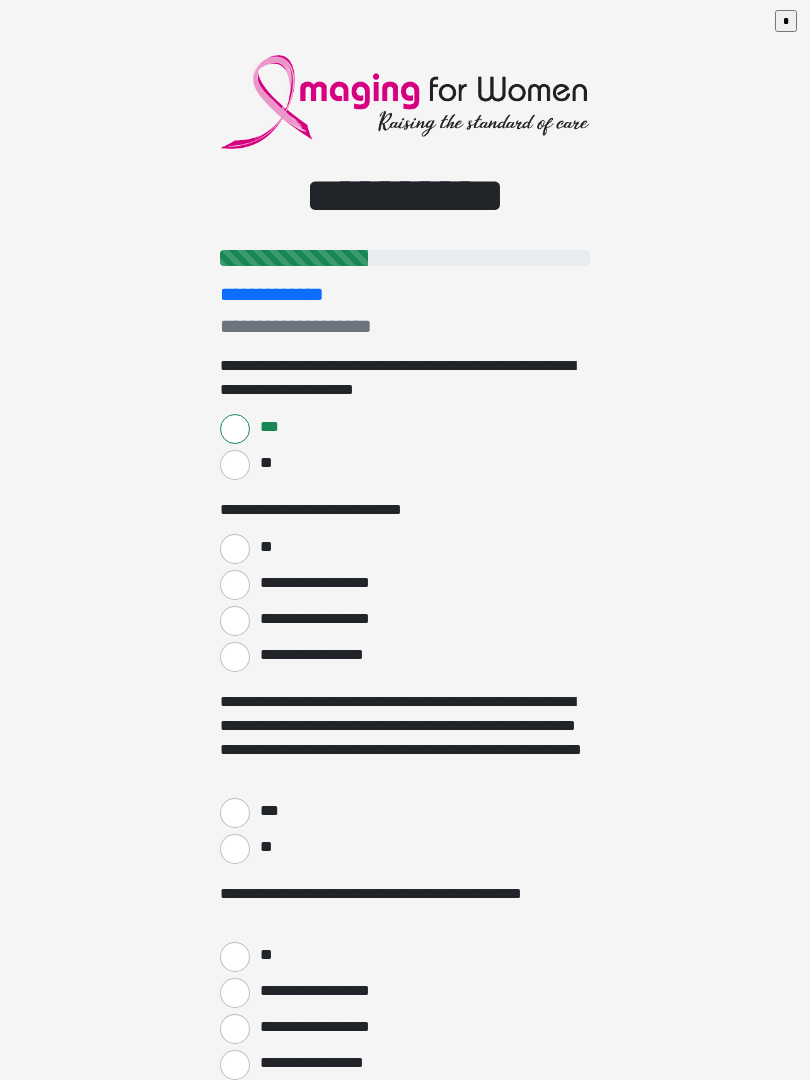 click on "**" at bounding box center (235, 549) 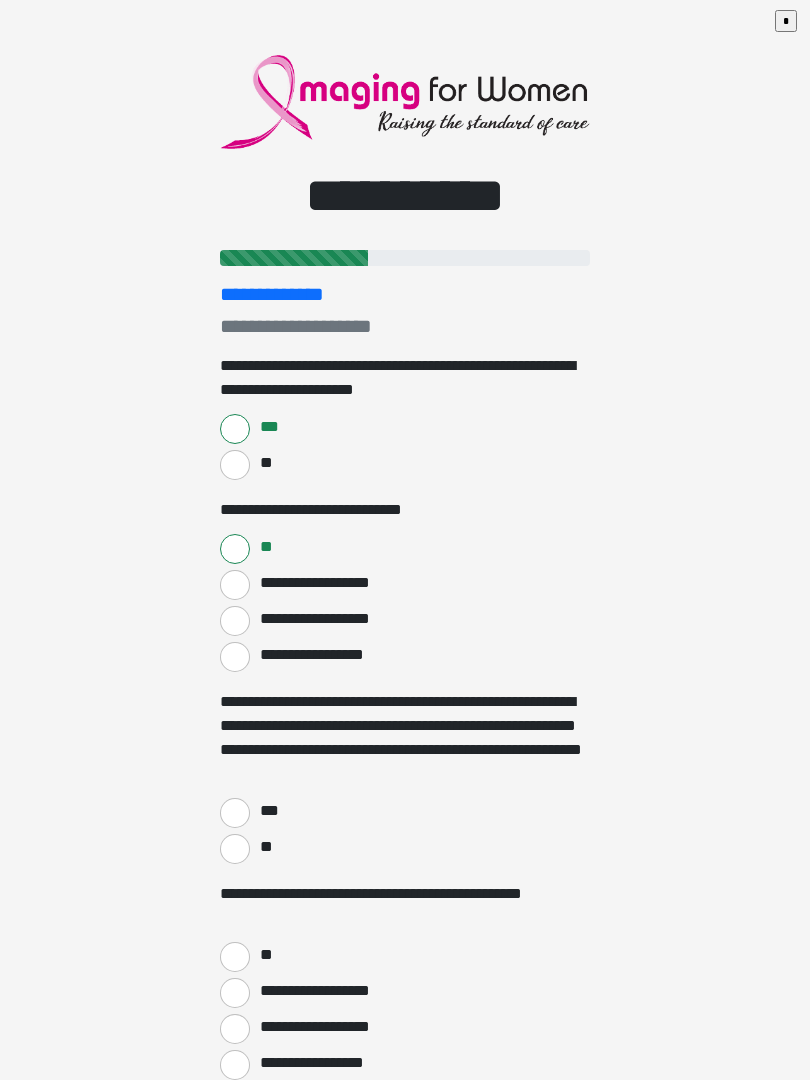 click on "***" at bounding box center (235, 813) 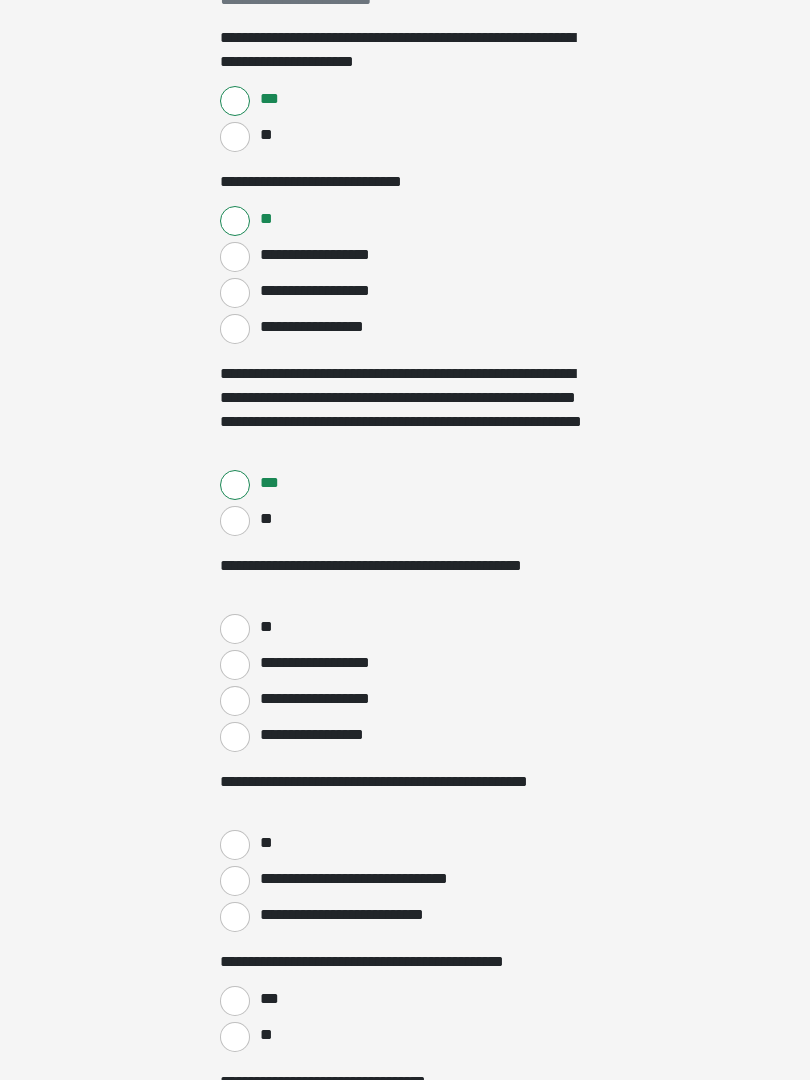 scroll, scrollTop: 331, scrollLeft: 0, axis: vertical 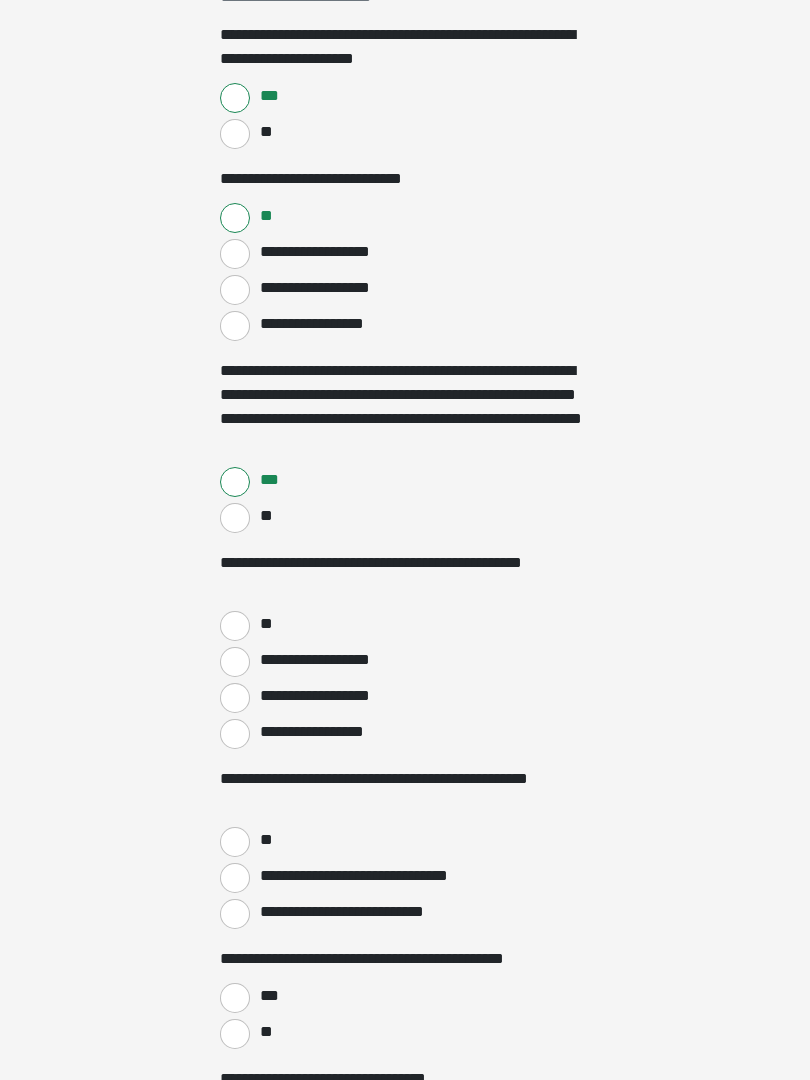 click on "**" at bounding box center [235, 626] 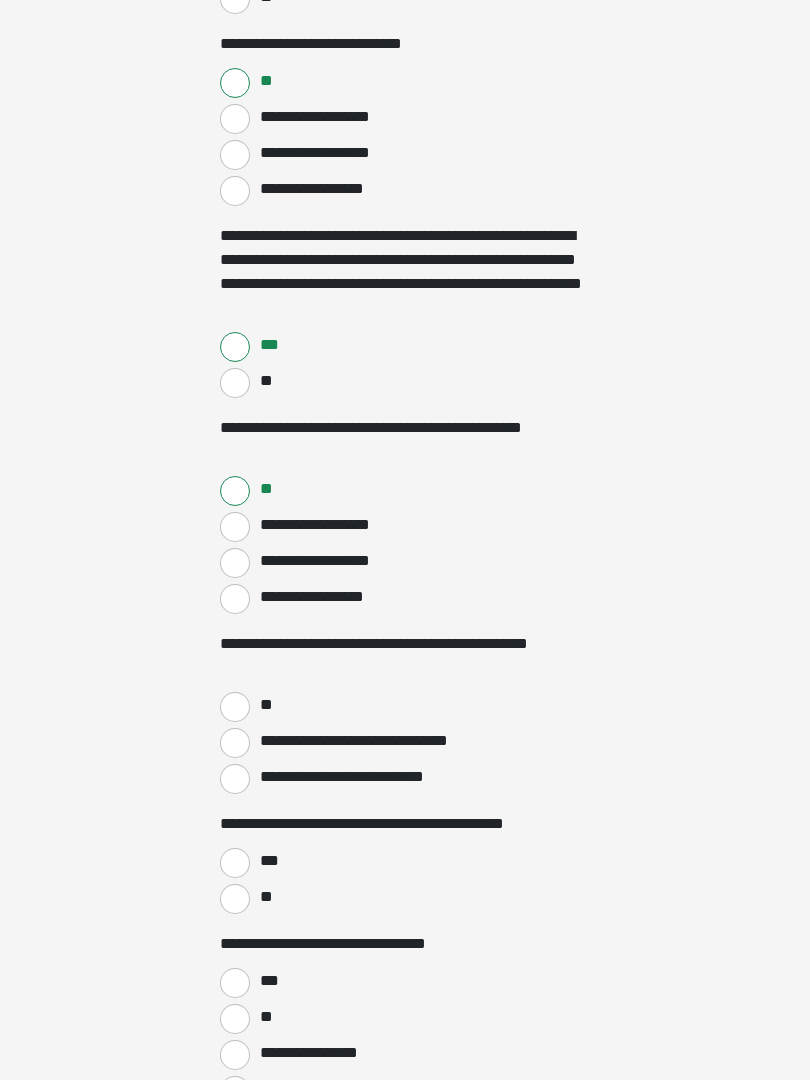 scroll, scrollTop: 465, scrollLeft: 0, axis: vertical 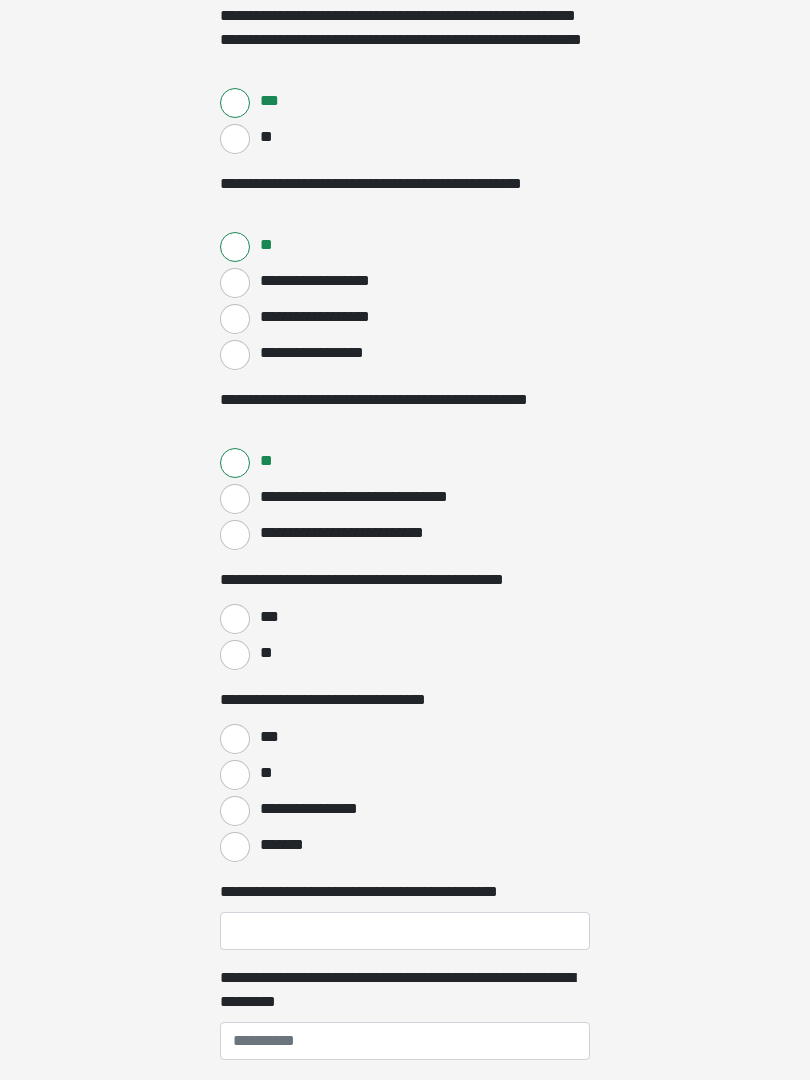 click on "**" at bounding box center [235, 655] 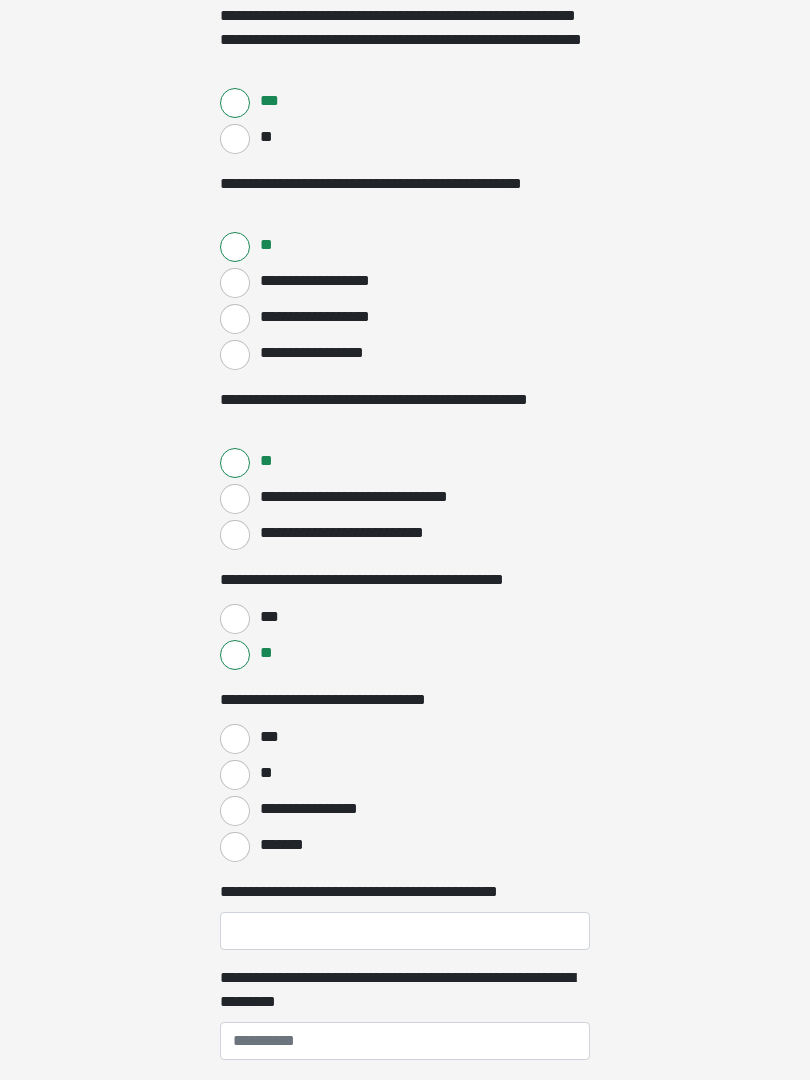 click on "***" at bounding box center [235, 739] 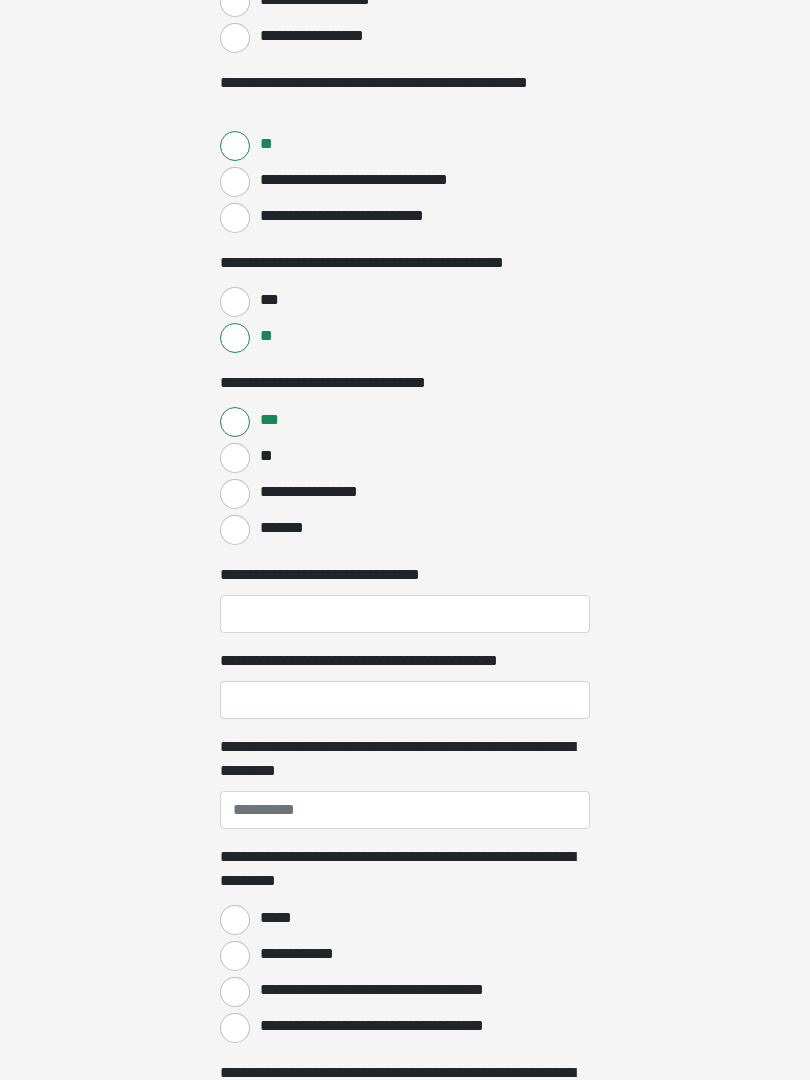 scroll, scrollTop: 1036, scrollLeft: 0, axis: vertical 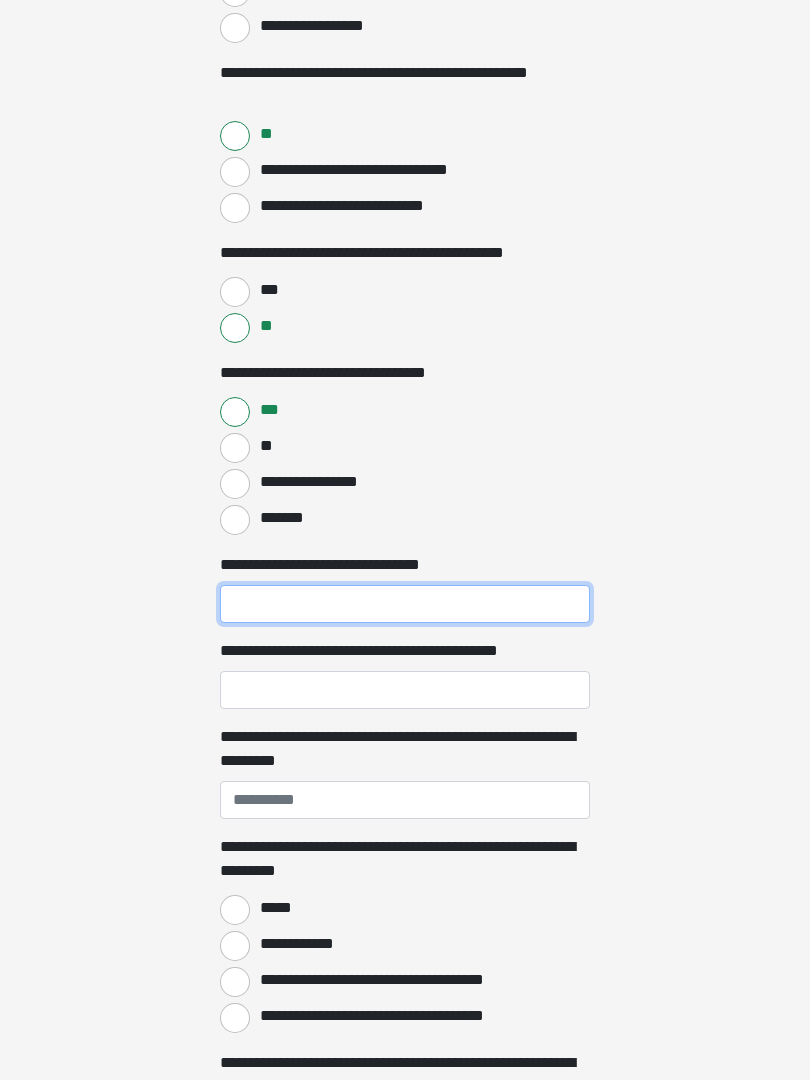 click on "**********" at bounding box center (405, 605) 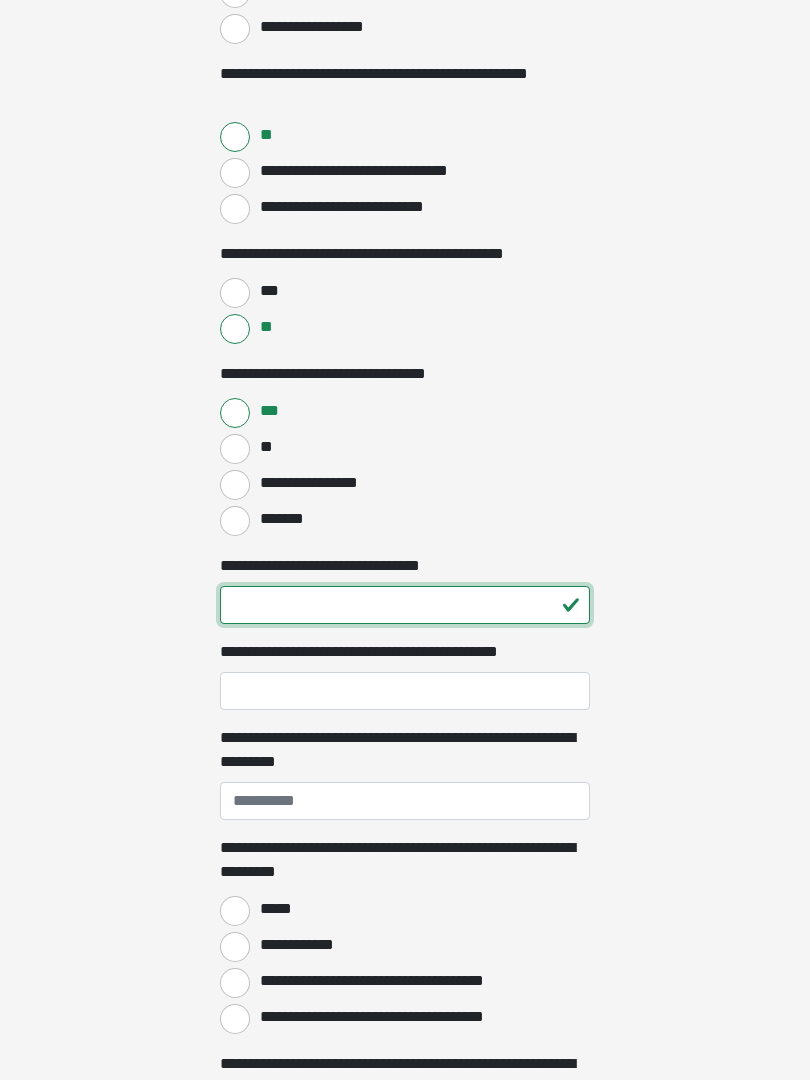 type on "**" 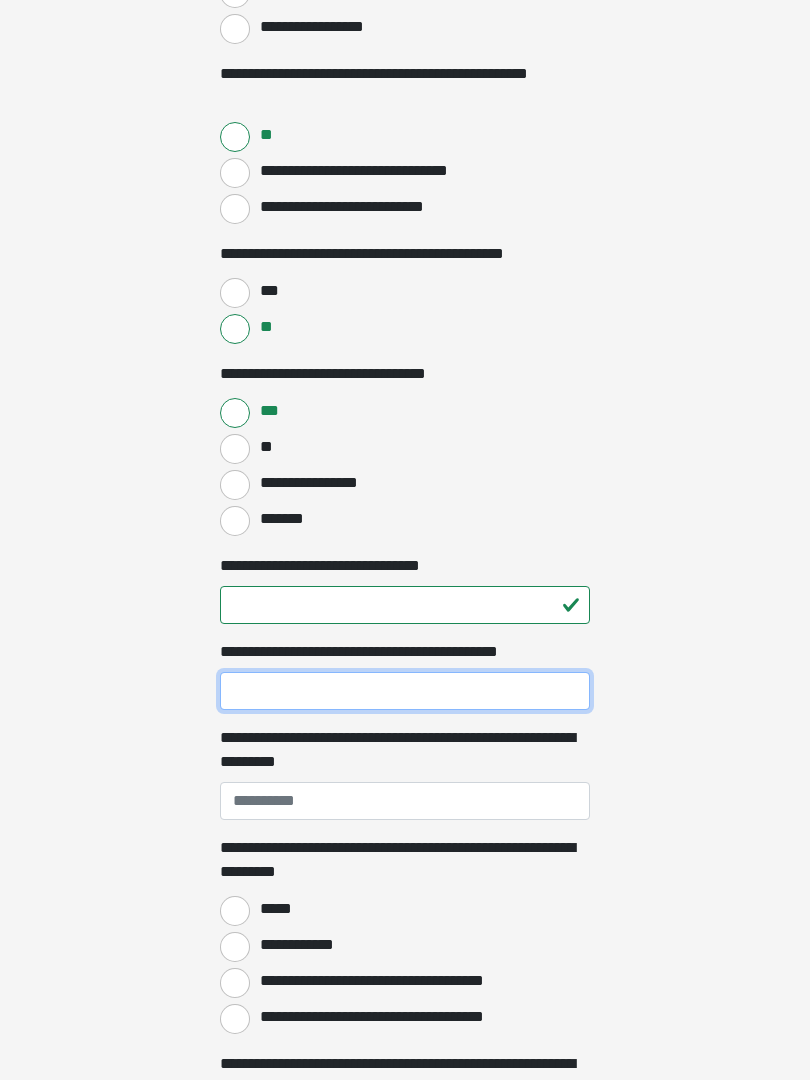 click on "**********" at bounding box center (405, 691) 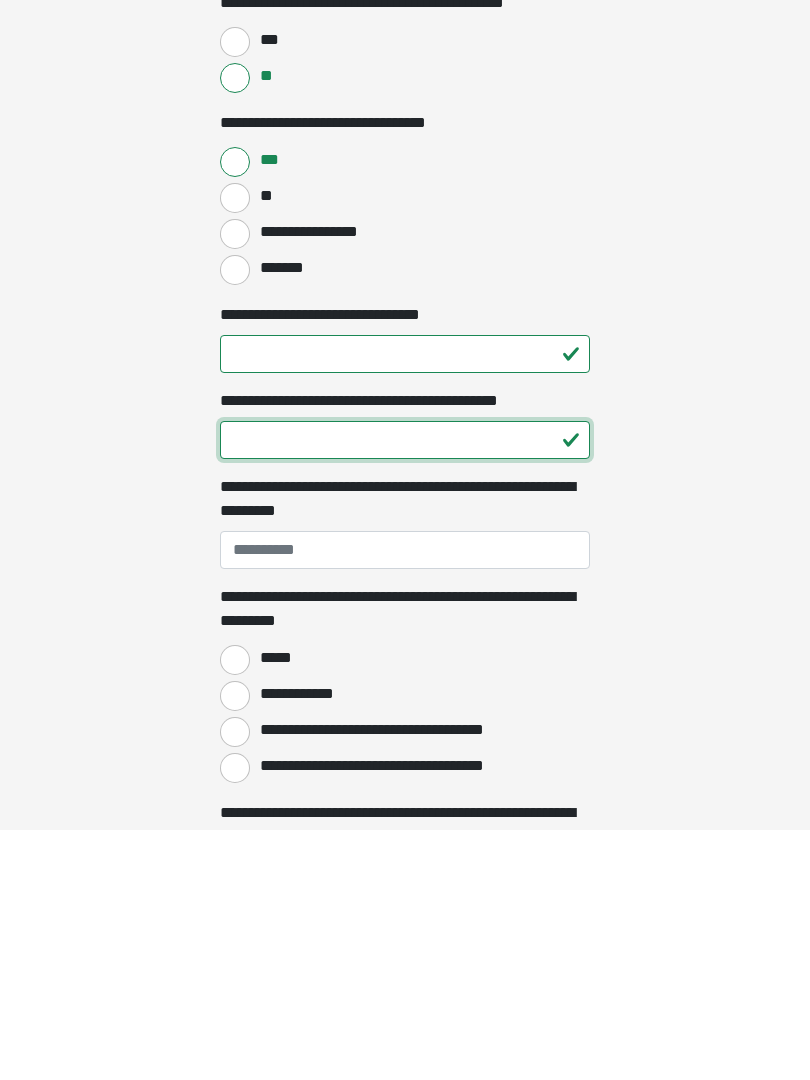 type on "**" 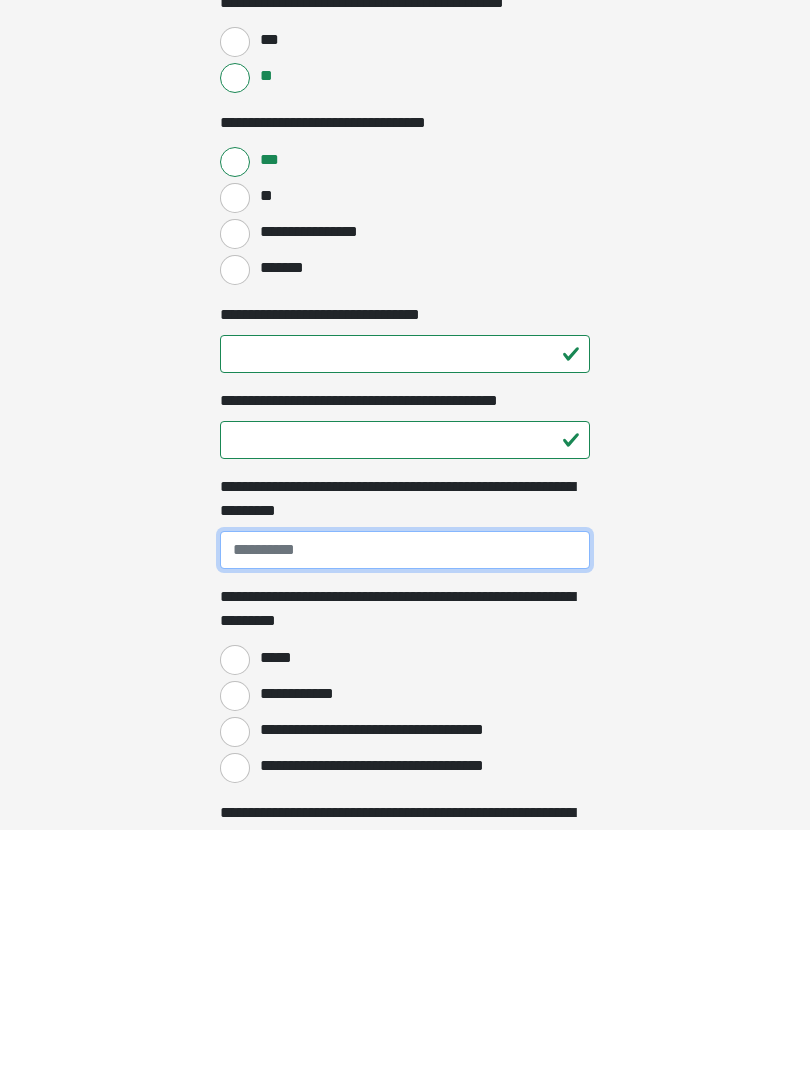 click on "**********" at bounding box center (405, 801) 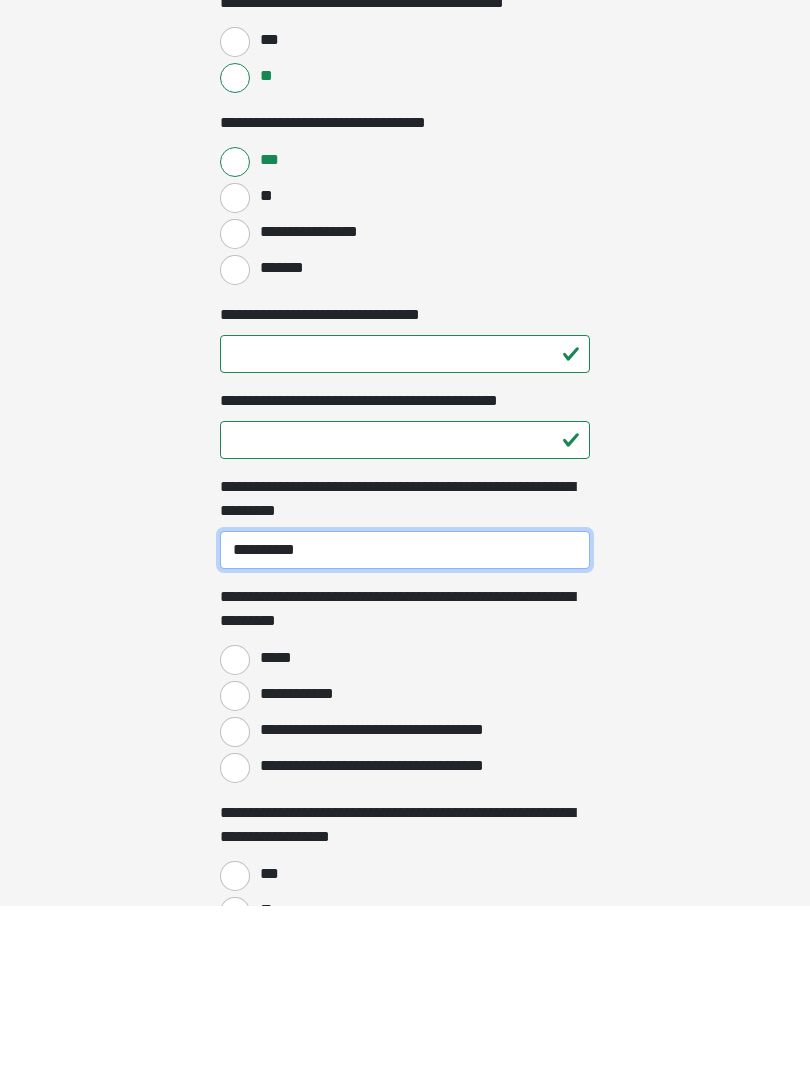 scroll, scrollTop: 1113, scrollLeft: 0, axis: vertical 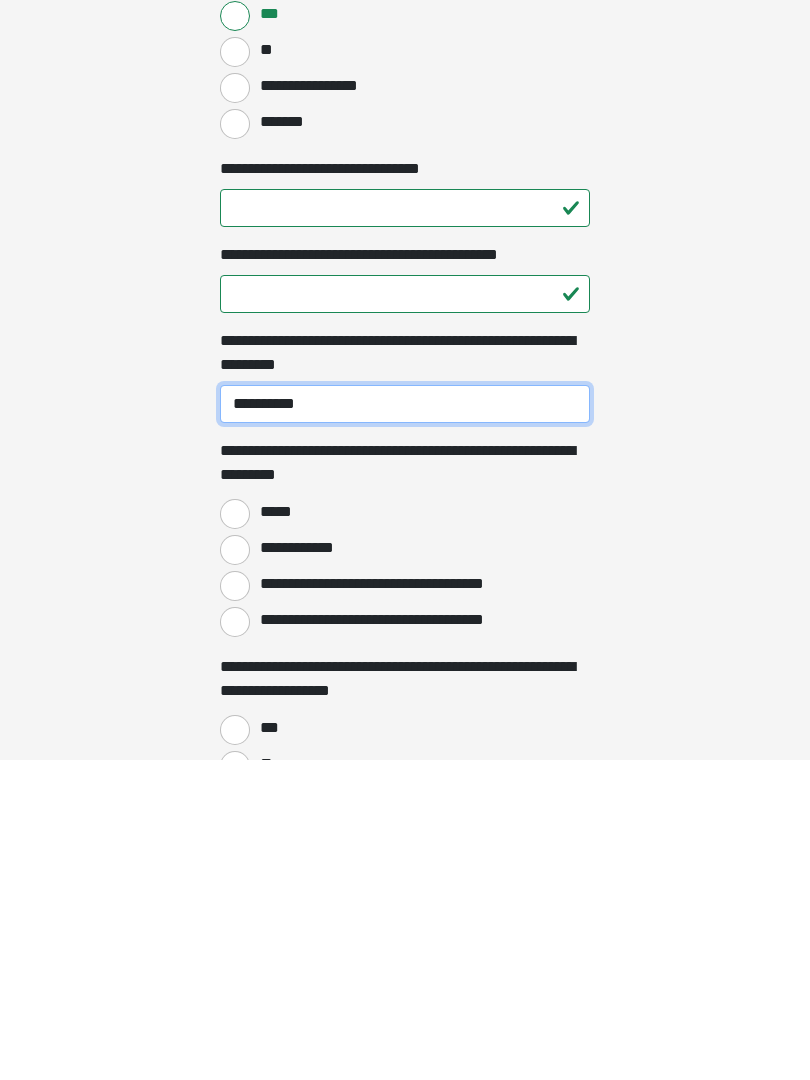 type on "**********" 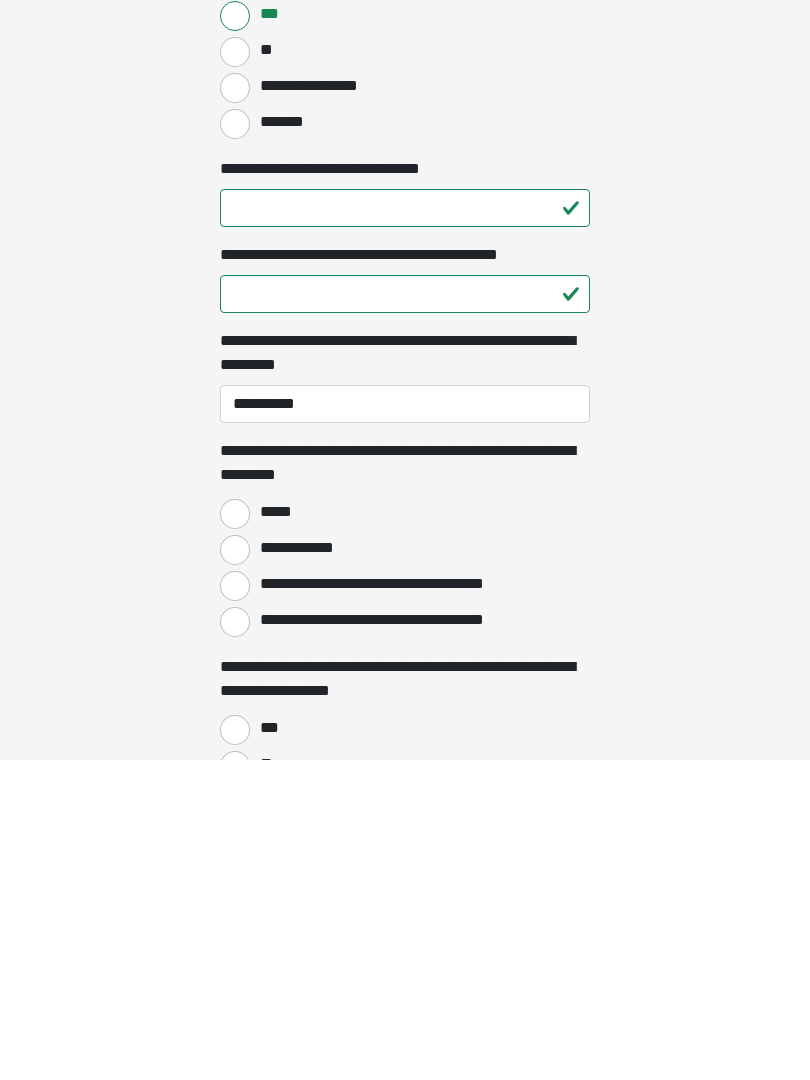 click on "*****" at bounding box center (235, 834) 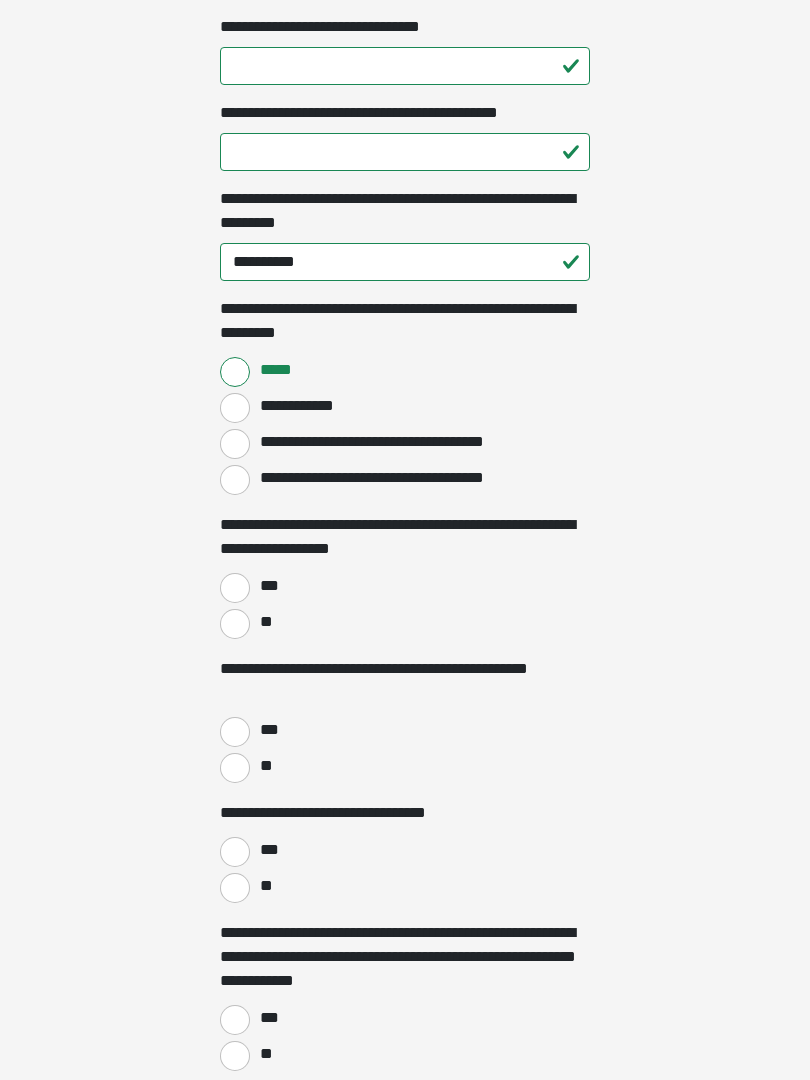scroll, scrollTop: 1572, scrollLeft: 0, axis: vertical 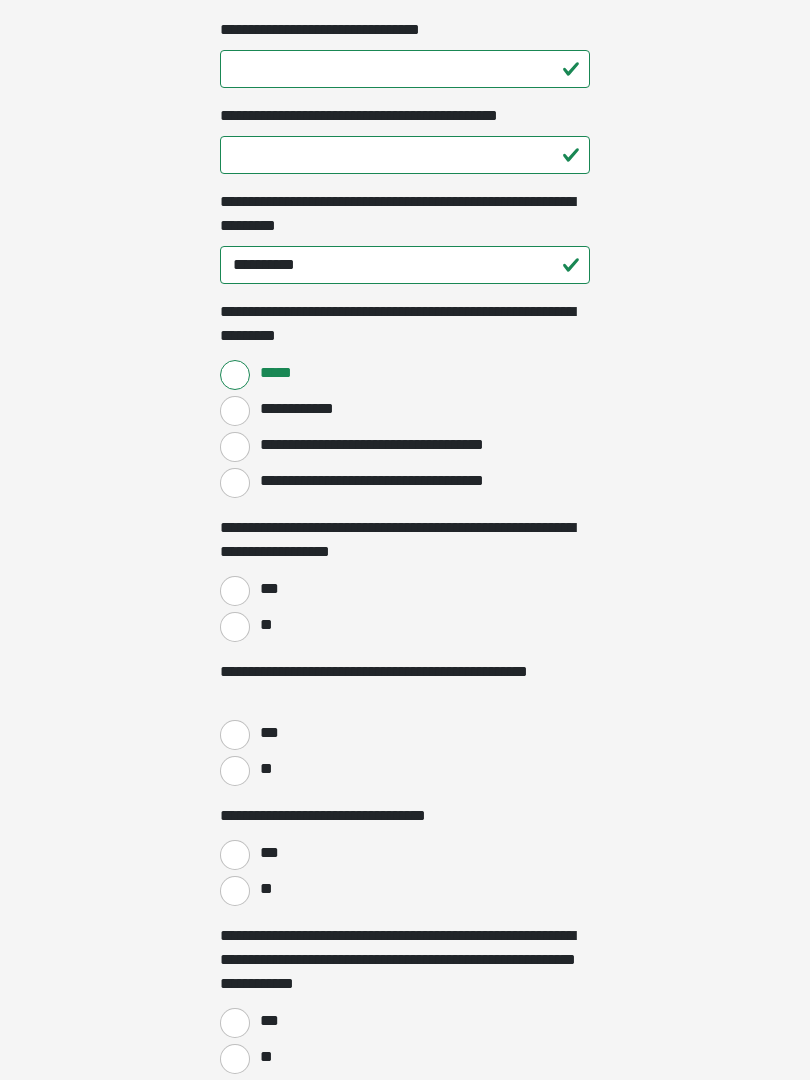 click on "**" at bounding box center [235, 627] 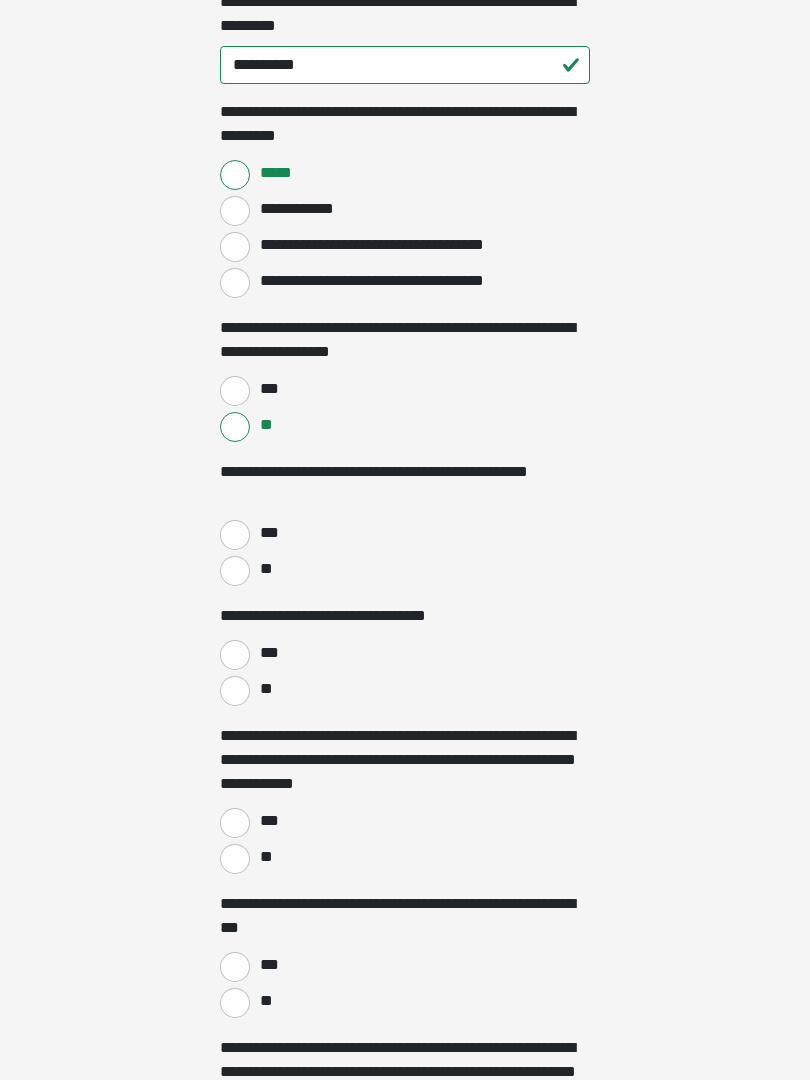 scroll, scrollTop: 1778, scrollLeft: 0, axis: vertical 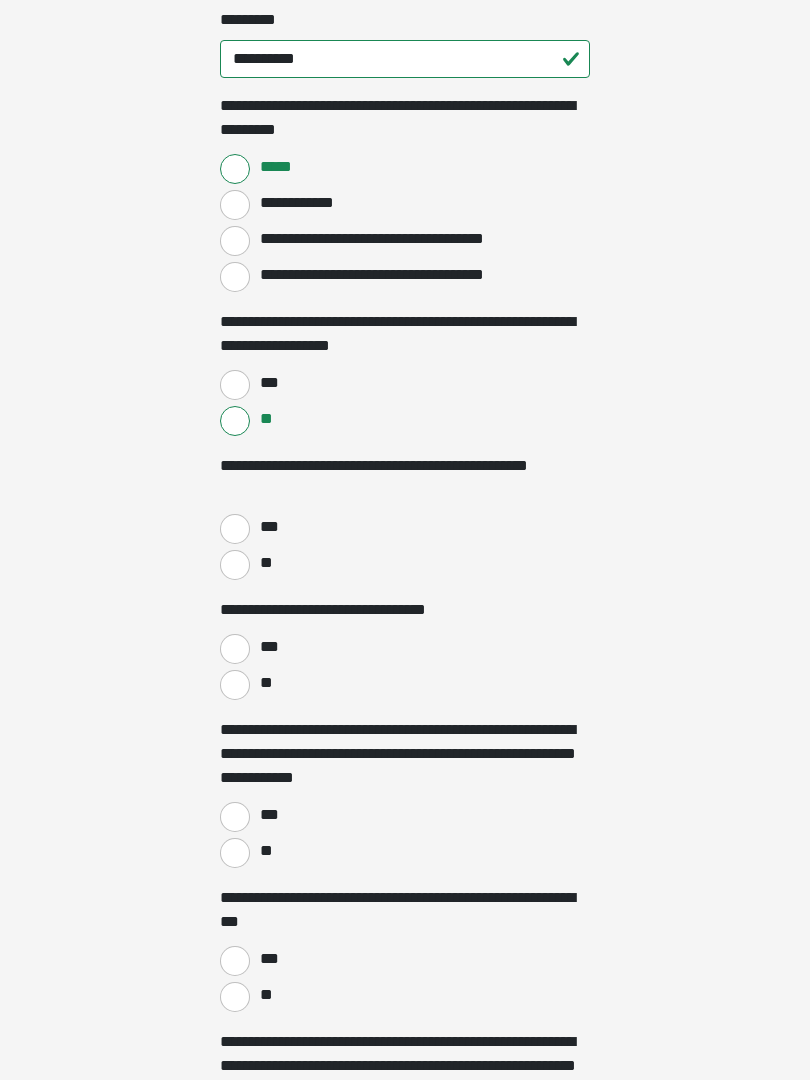 click on "**" at bounding box center [235, 565] 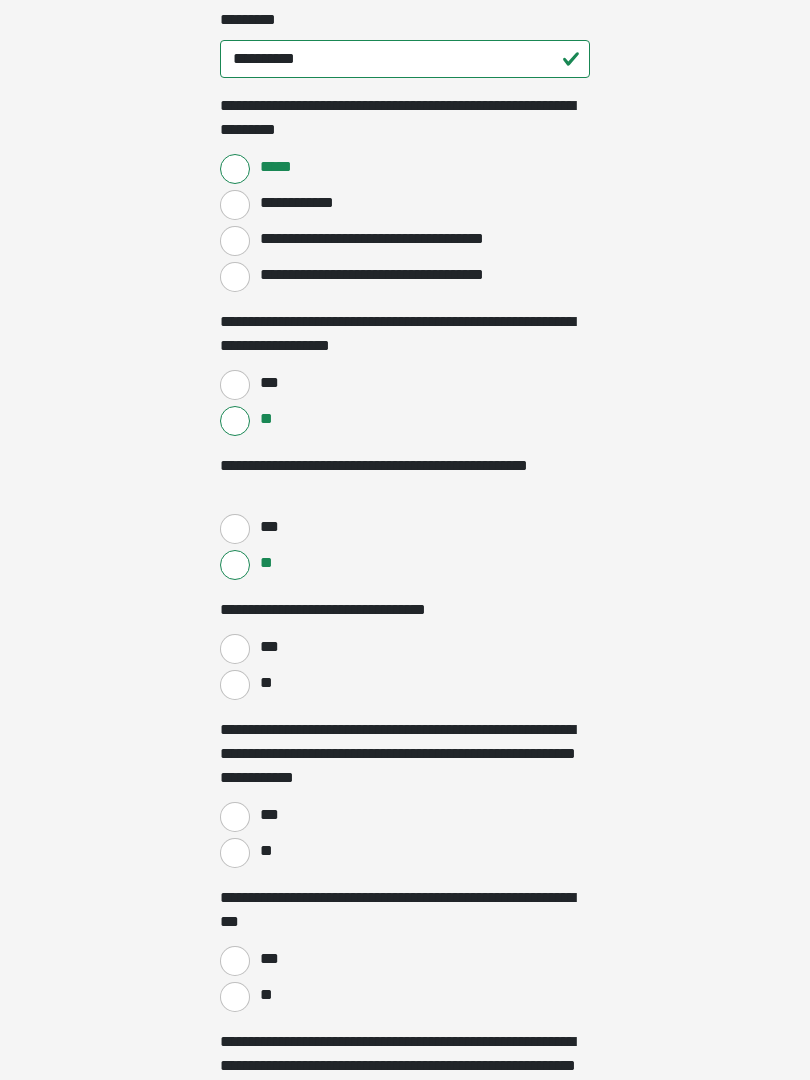 click on "**" at bounding box center [235, 685] 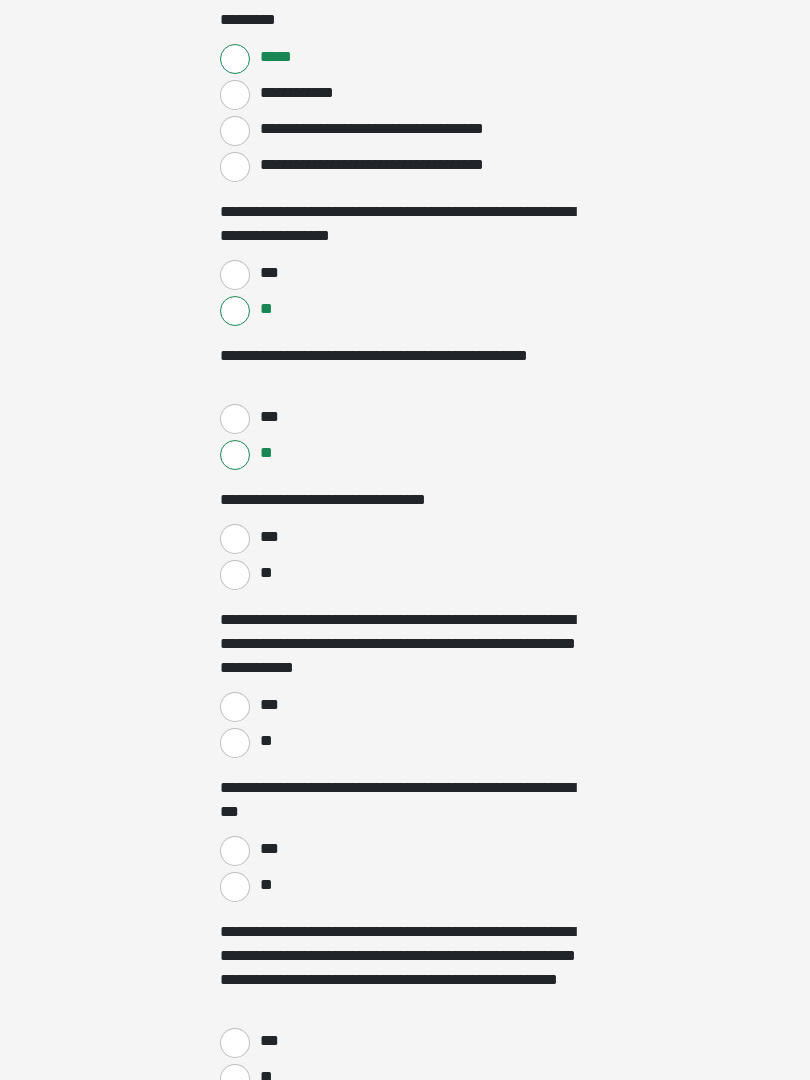 scroll, scrollTop: 1888, scrollLeft: 0, axis: vertical 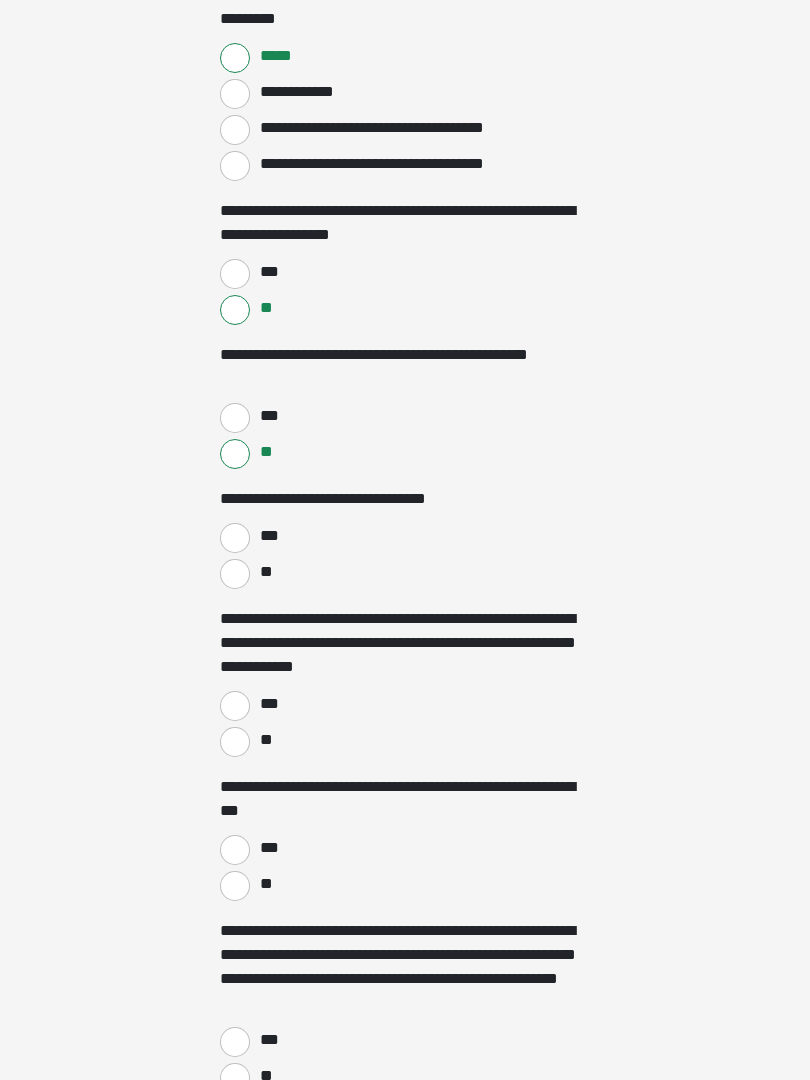 click on "**" at bounding box center (235, 743) 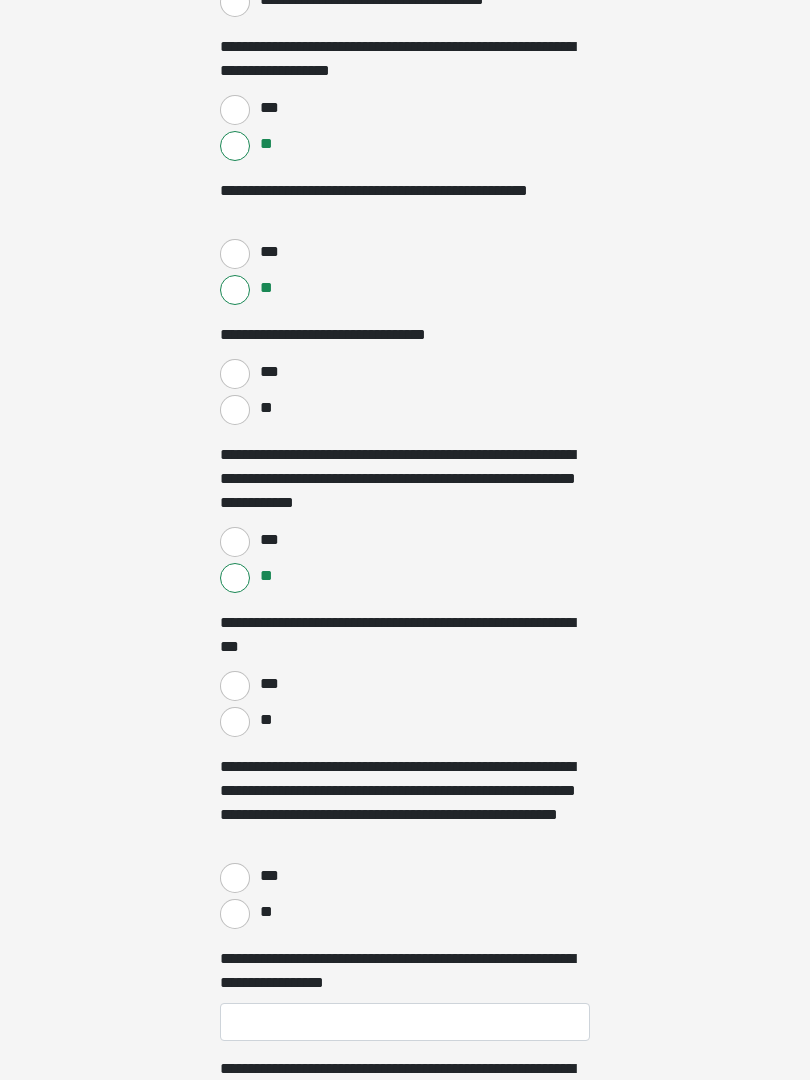 scroll, scrollTop: 2053, scrollLeft: 0, axis: vertical 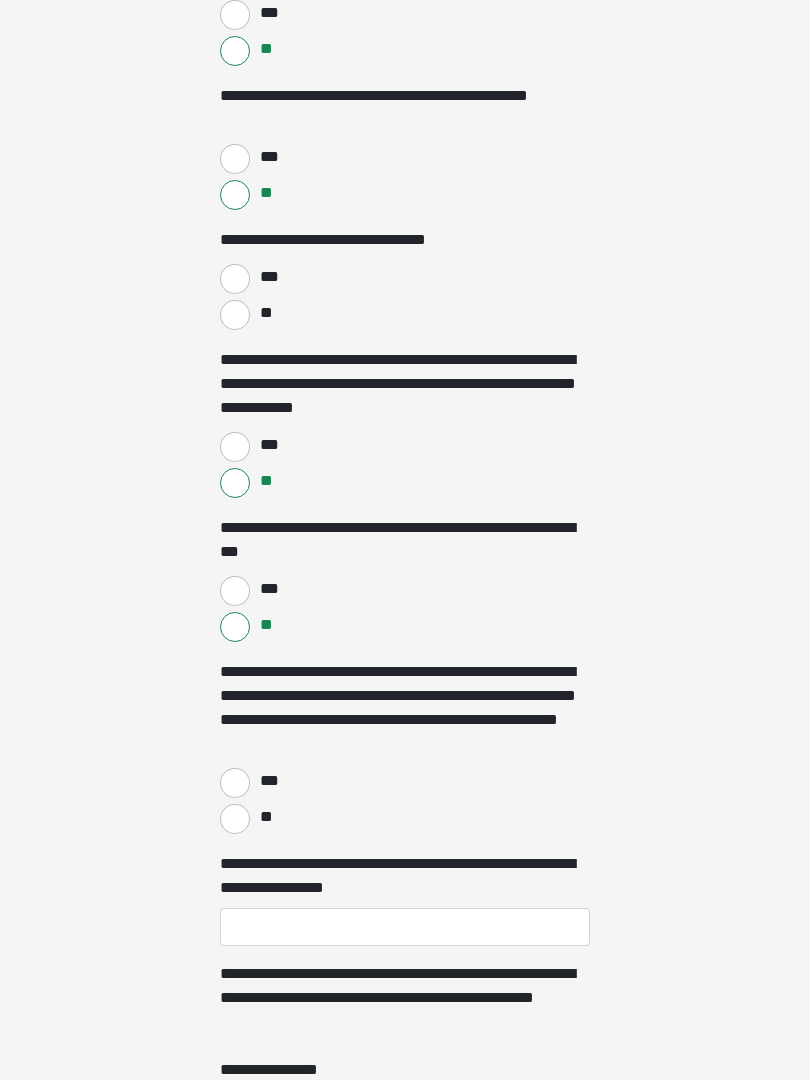 click on "**" at bounding box center (235, 819) 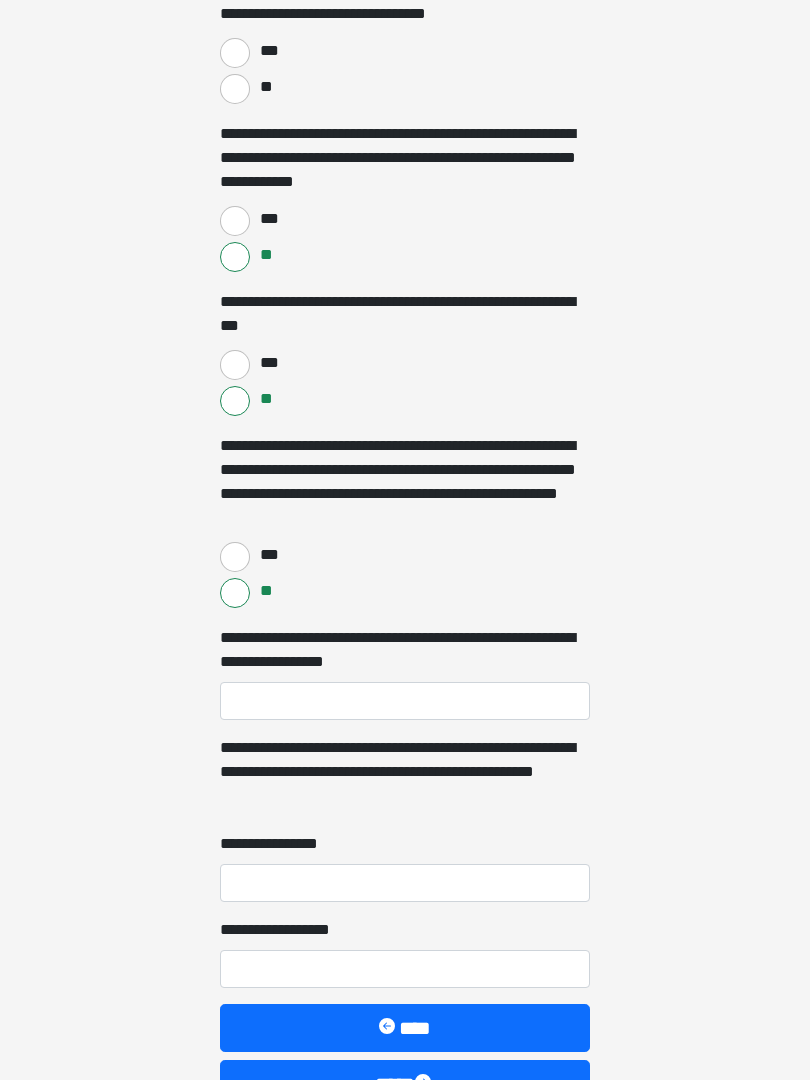 scroll, scrollTop: 2373, scrollLeft: 0, axis: vertical 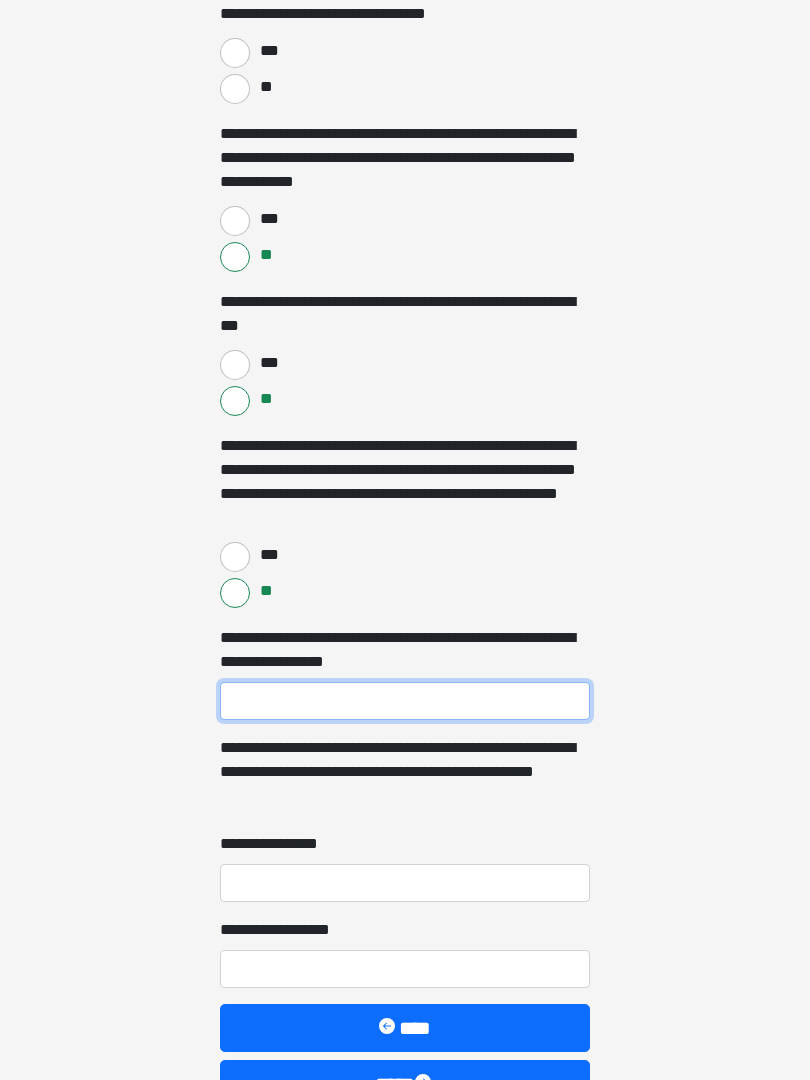 click on "**********" at bounding box center (405, 702) 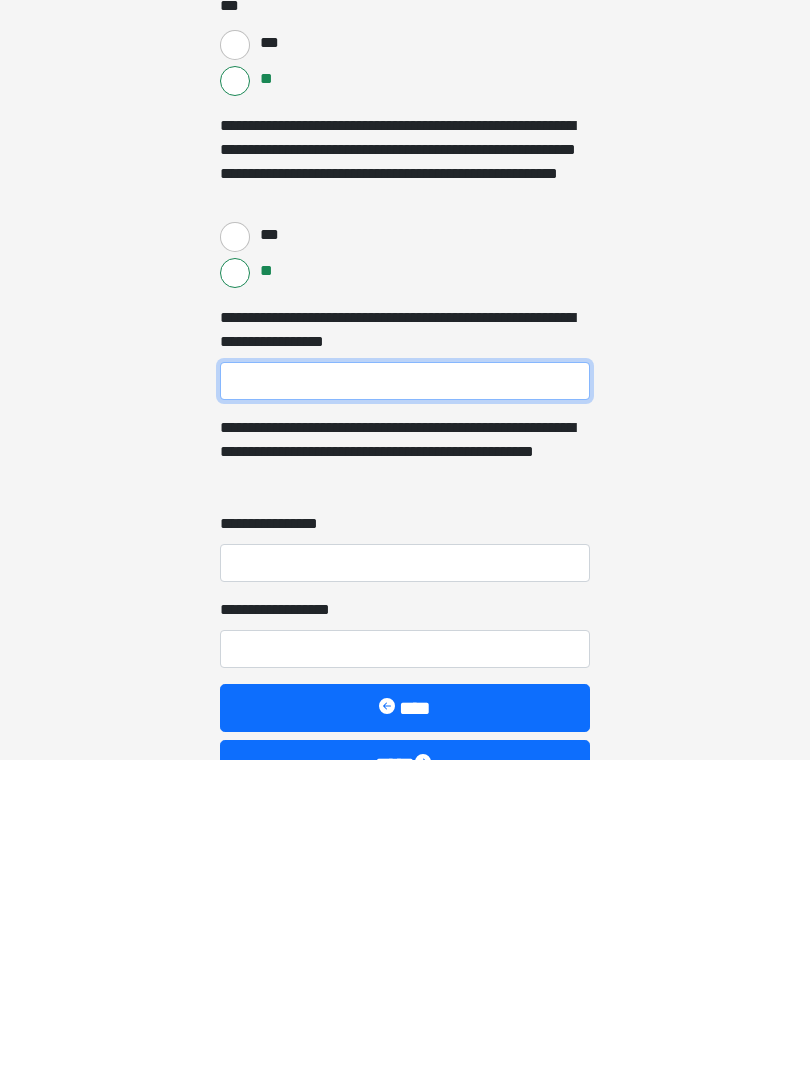 type on "*" 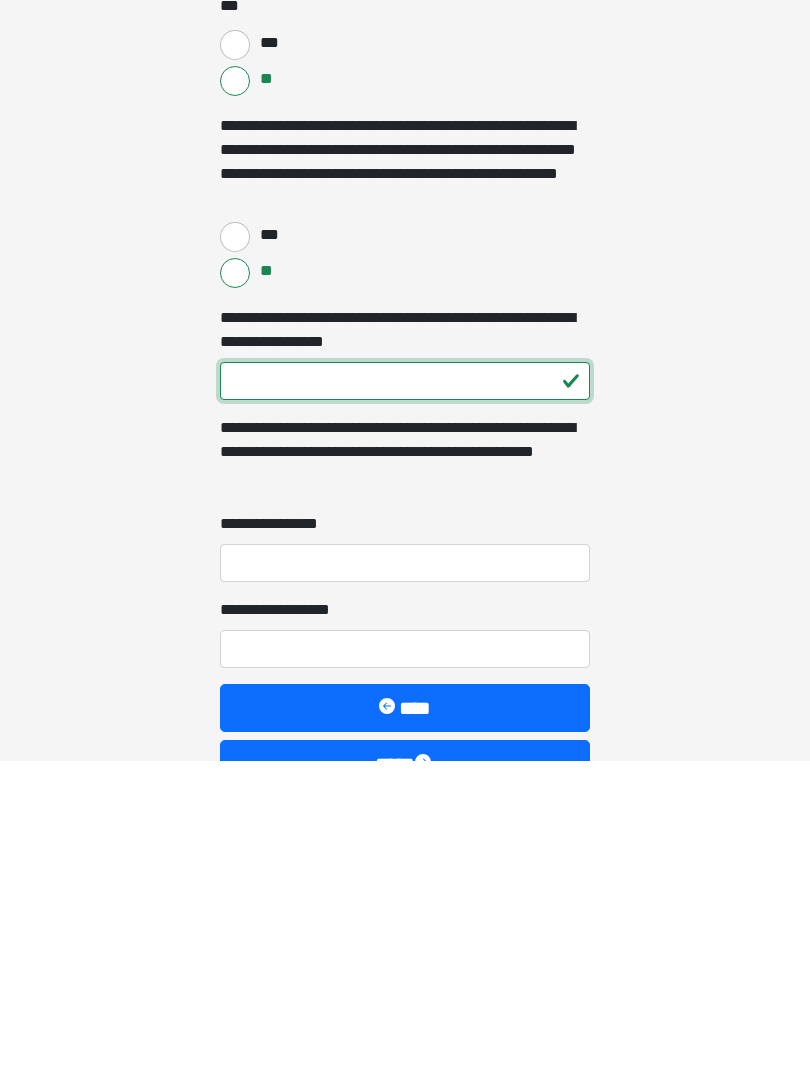 type 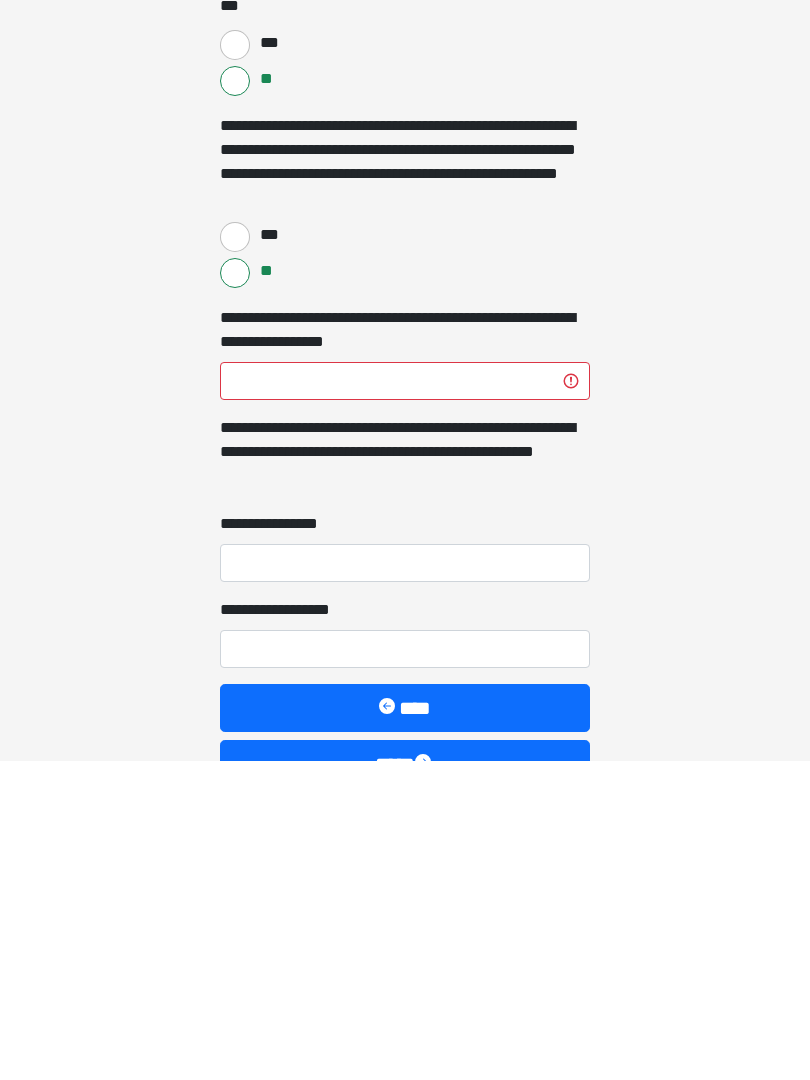 click on "**********" at bounding box center [405, 883] 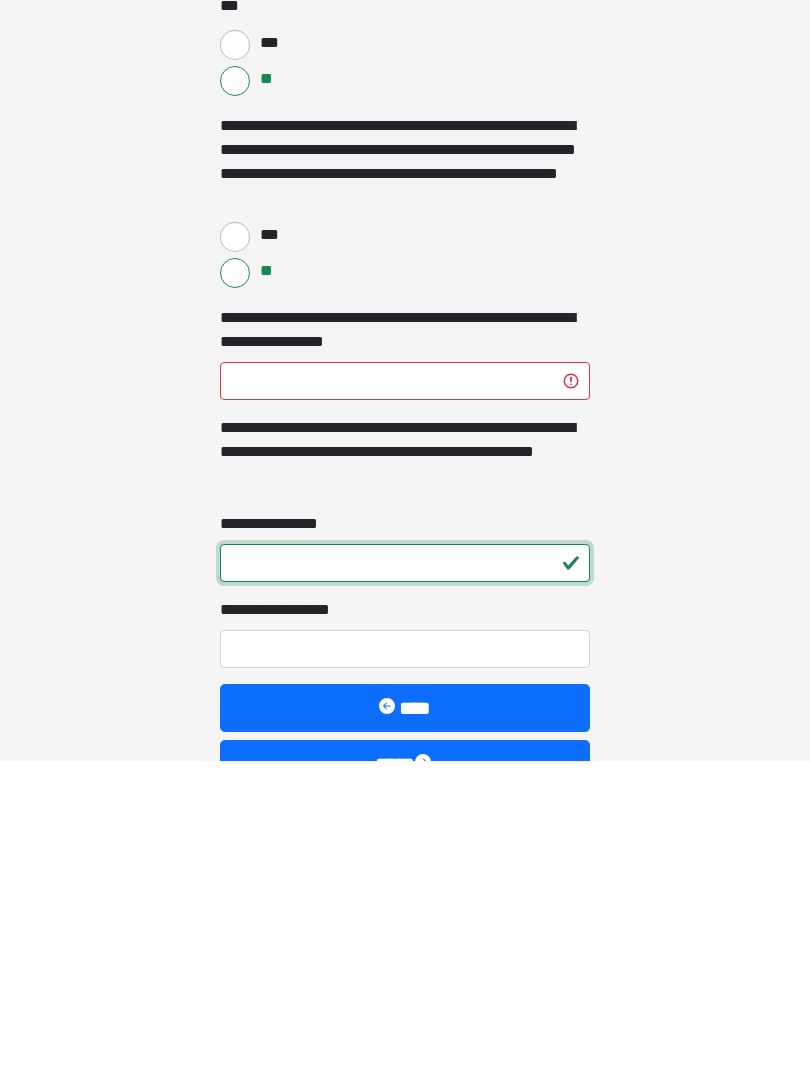 type on "*" 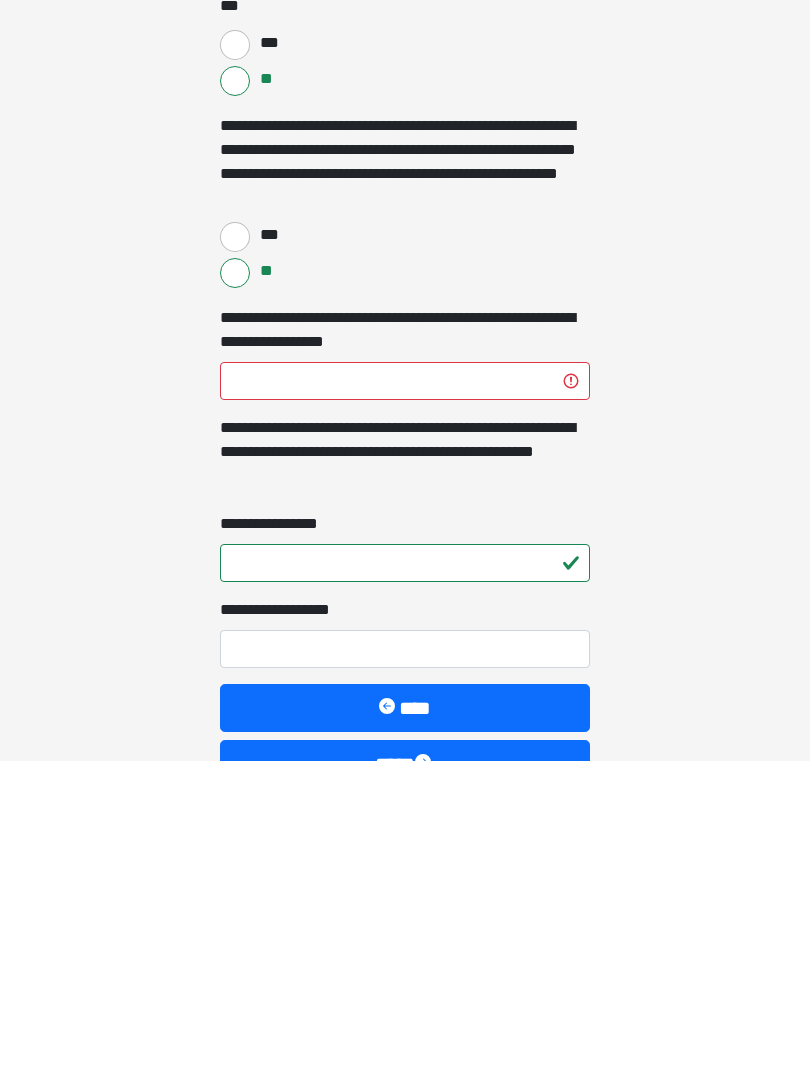 click on "**********" at bounding box center [405, 969] 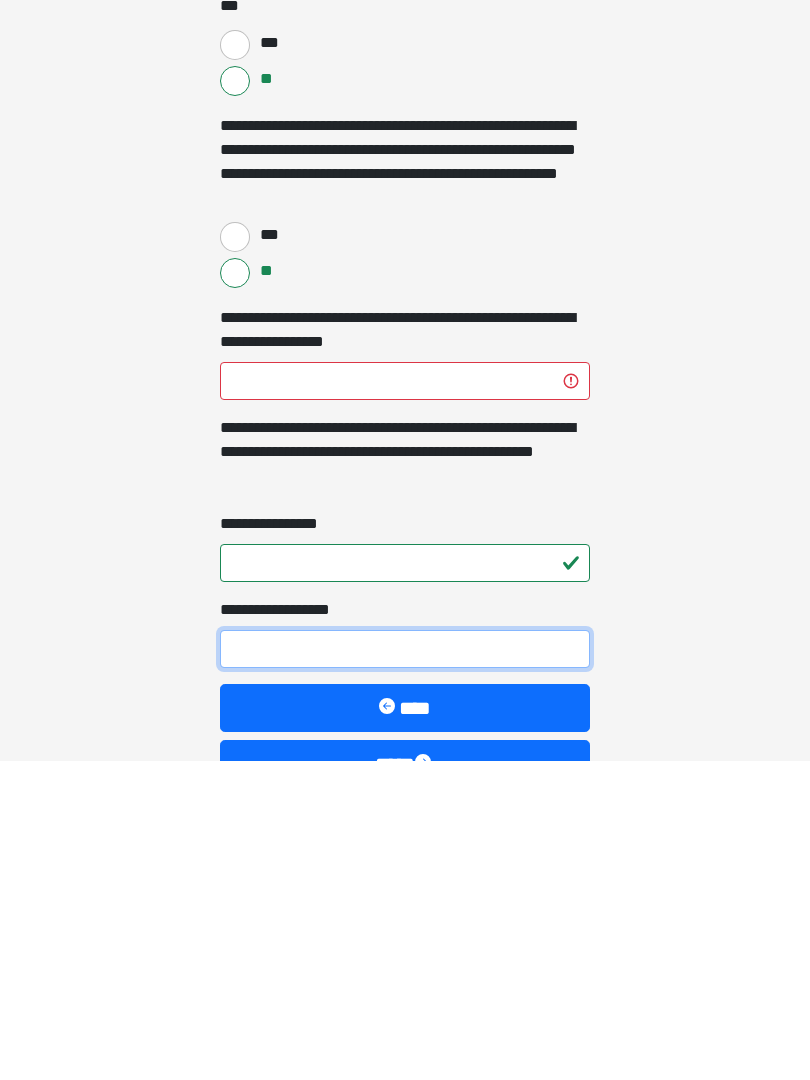 type on "*" 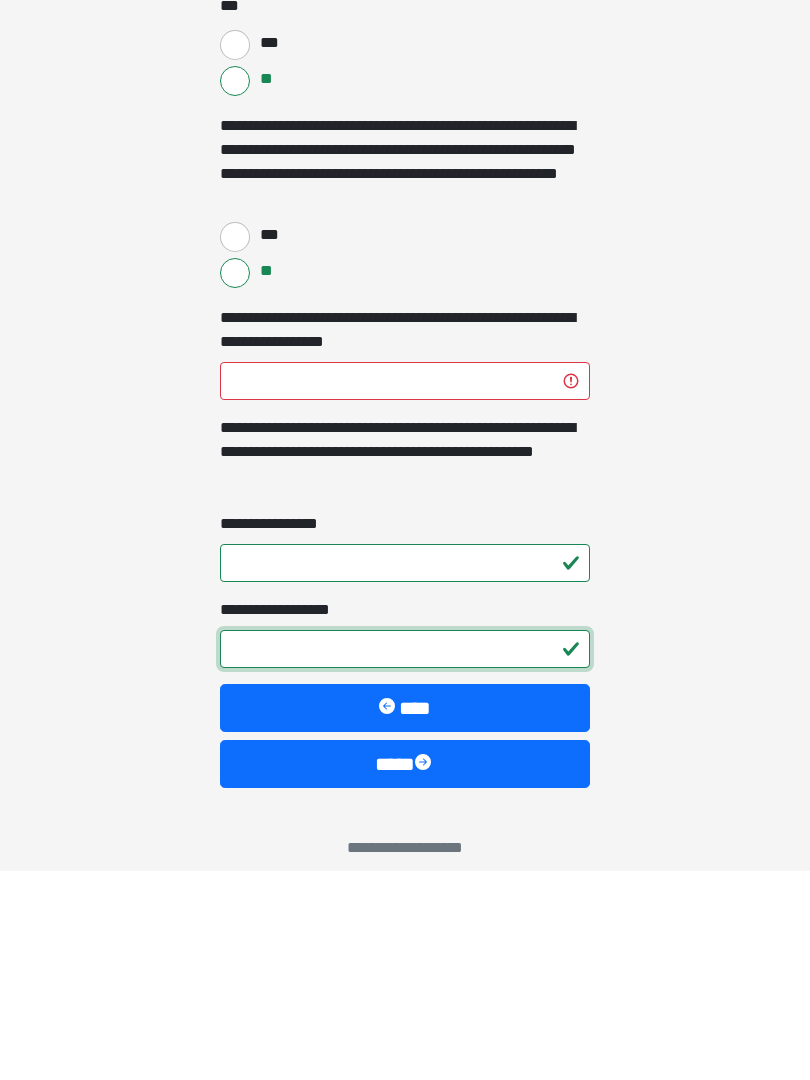 scroll, scrollTop: 2505, scrollLeft: 0, axis: vertical 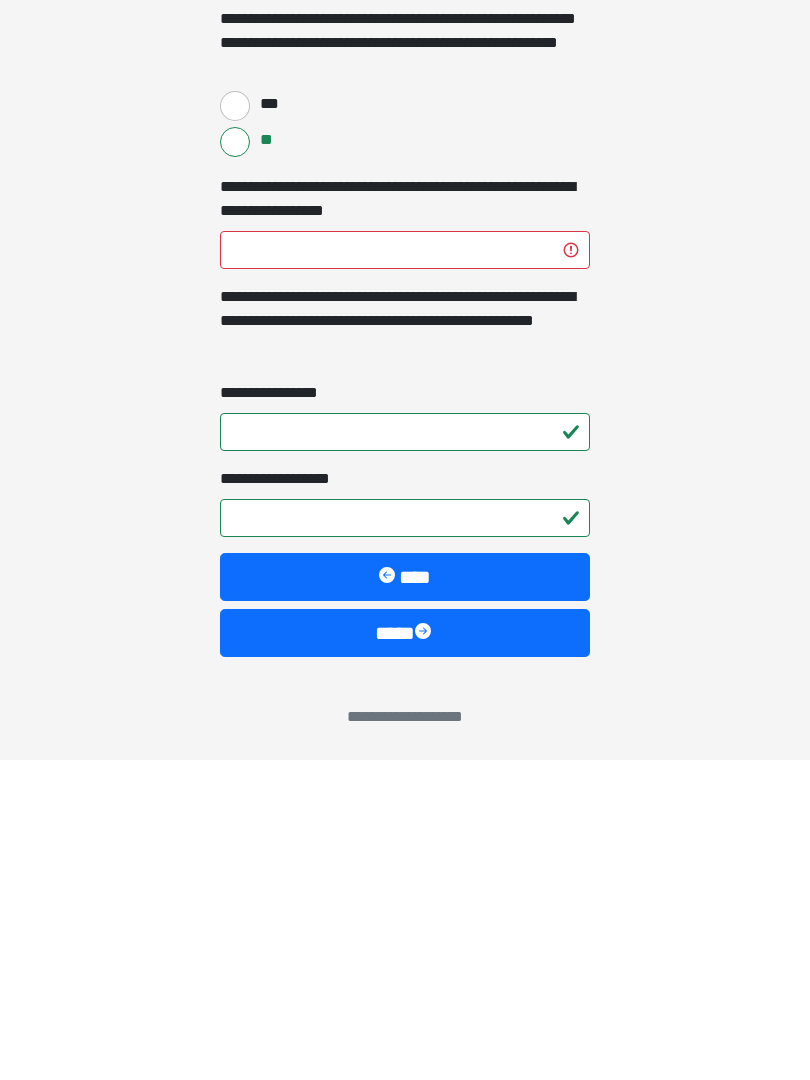 click on "****" at bounding box center (405, 953) 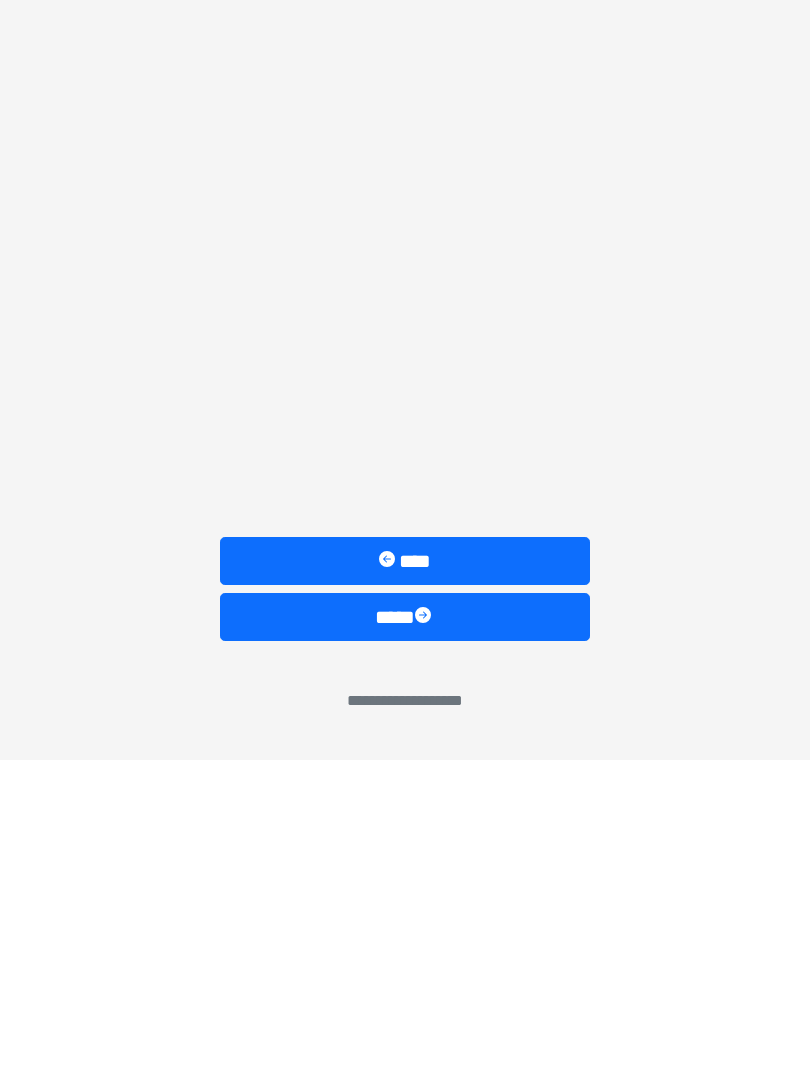 scroll, scrollTop: 0, scrollLeft: 0, axis: both 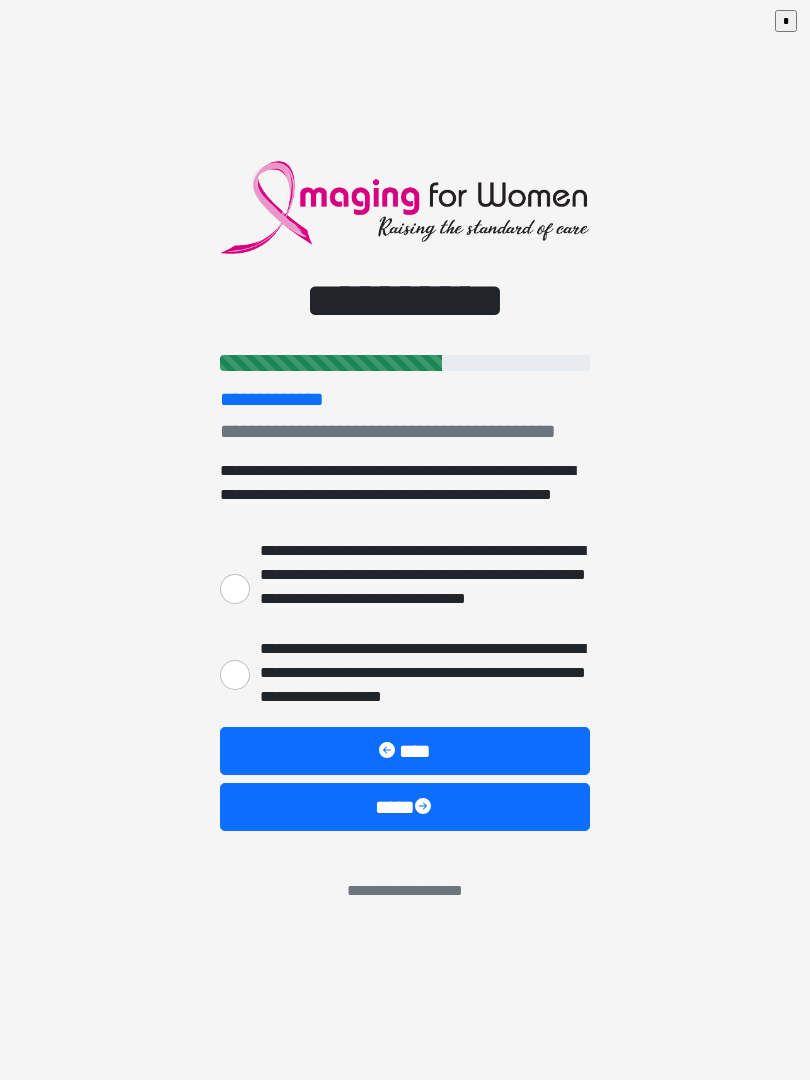 click on "**********" at bounding box center [235, 589] 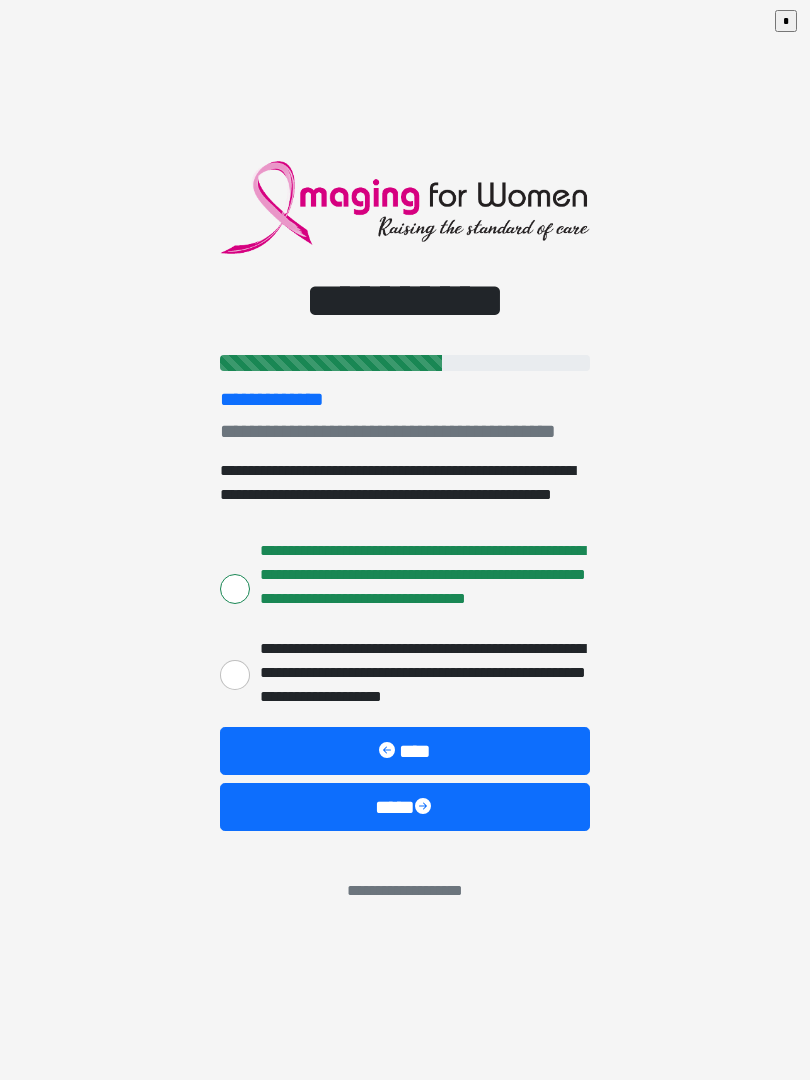 click at bounding box center (425, 808) 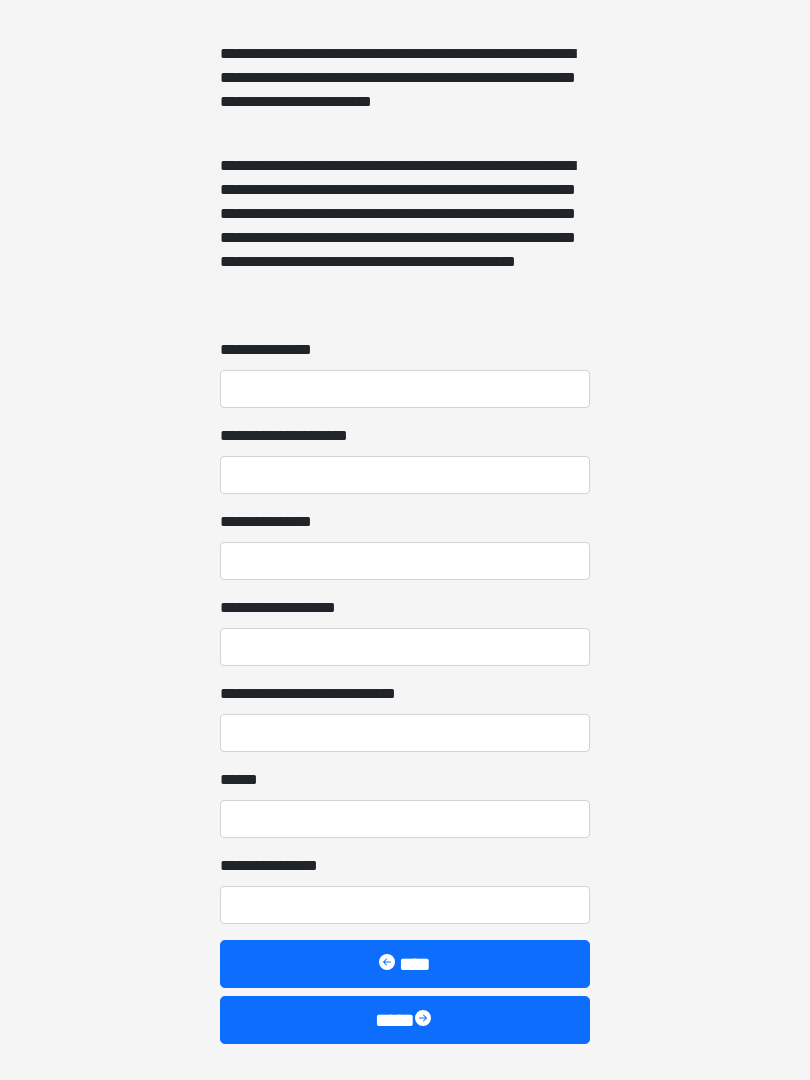 scroll, scrollTop: 1401, scrollLeft: 0, axis: vertical 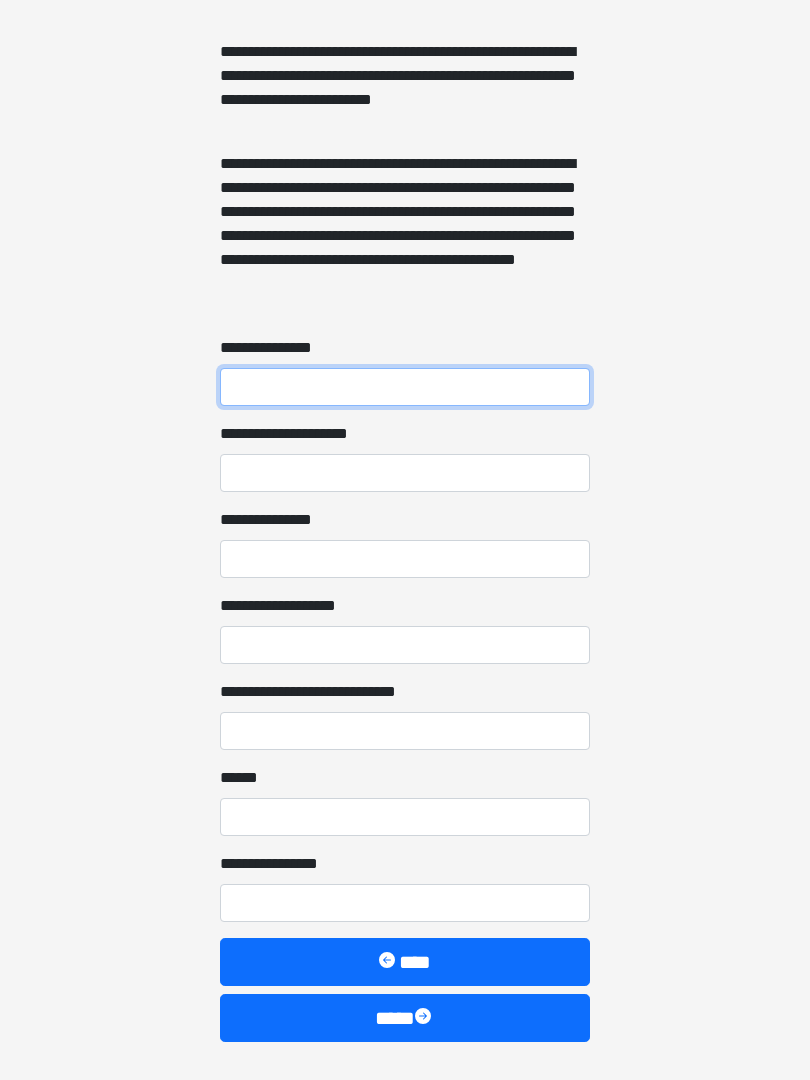 click on "**********" at bounding box center (405, 388) 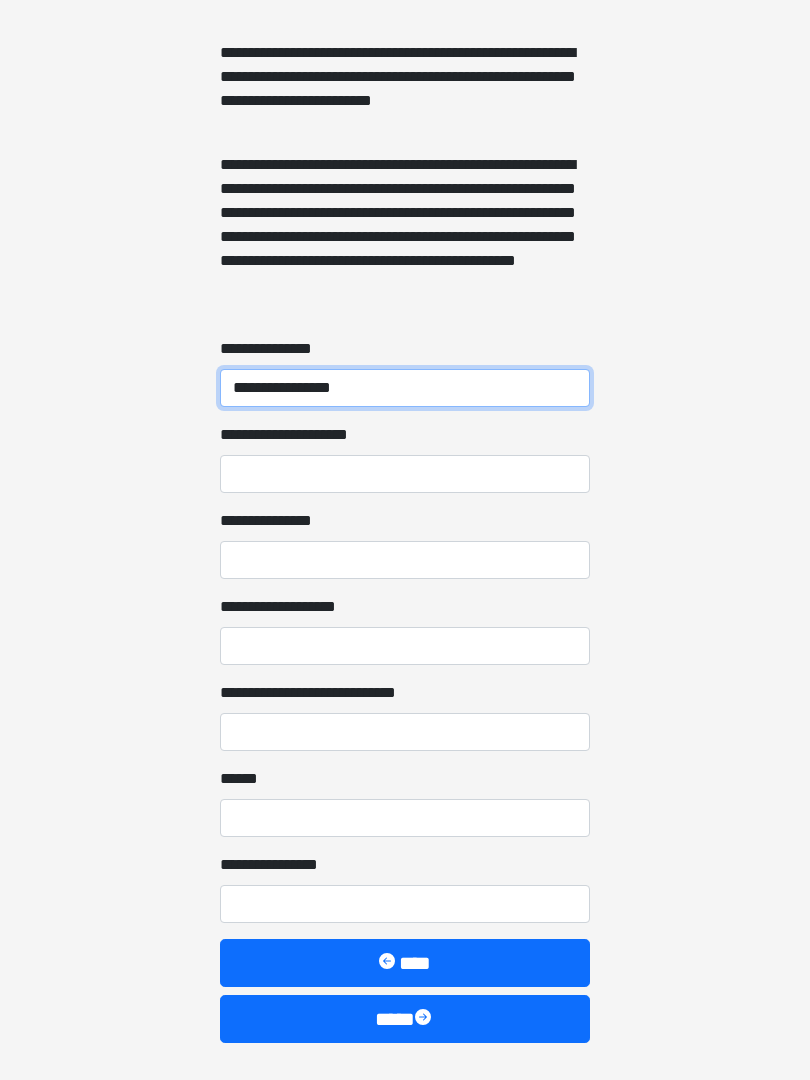 type on "**********" 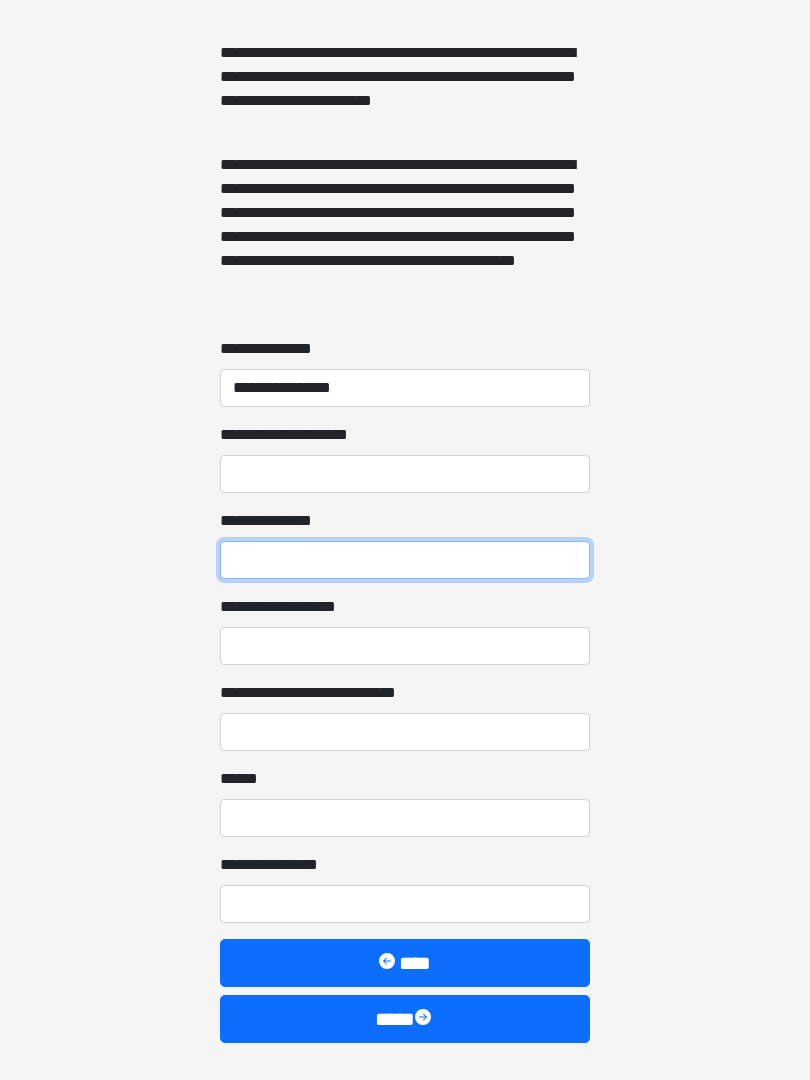 click on "**********" at bounding box center [405, 560] 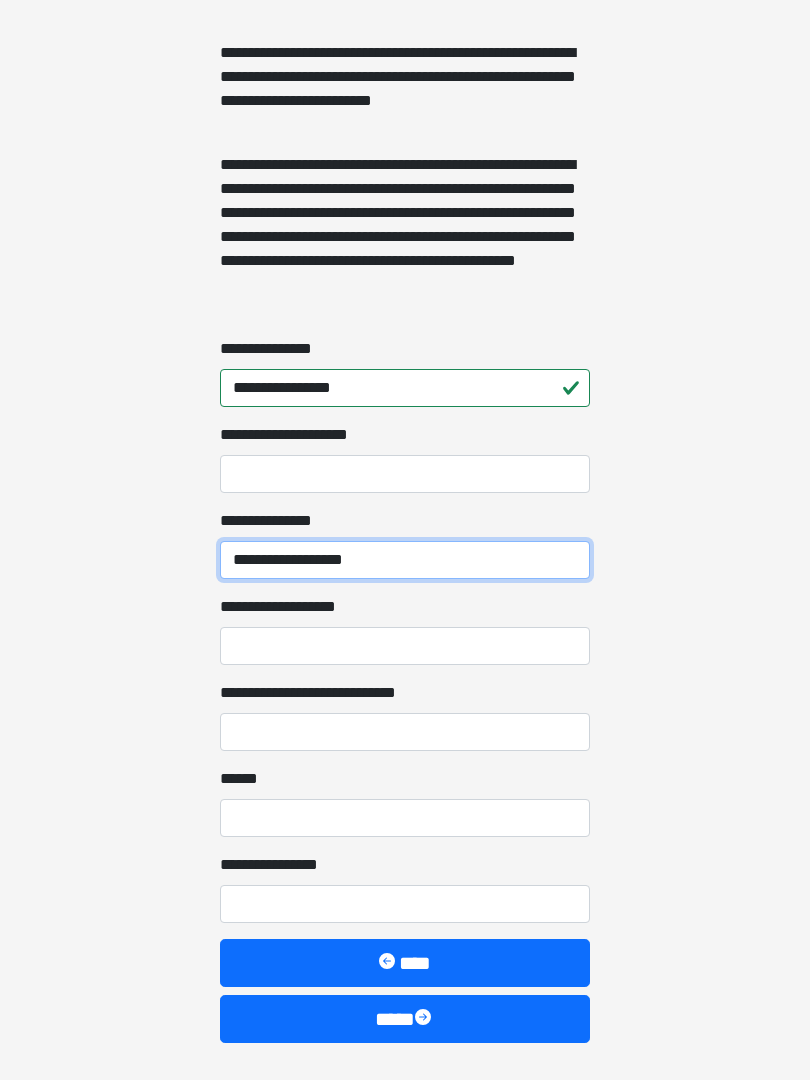 type on "**********" 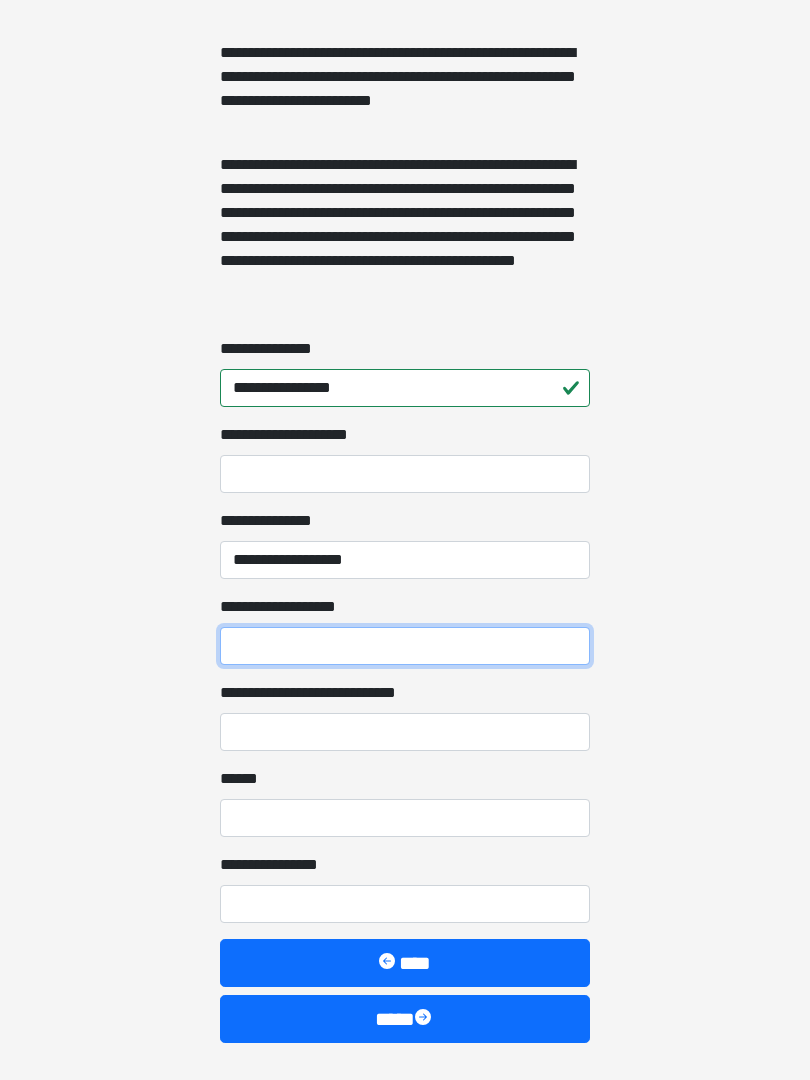 click on "**********" at bounding box center (405, 646) 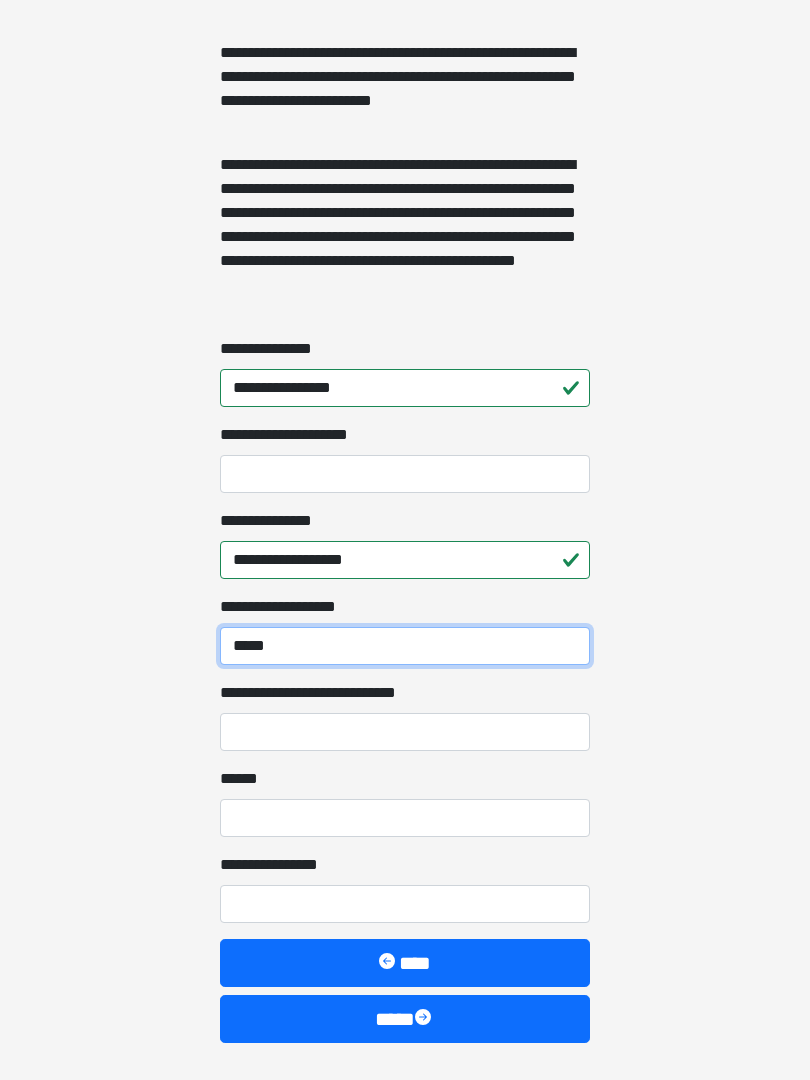type on "*****" 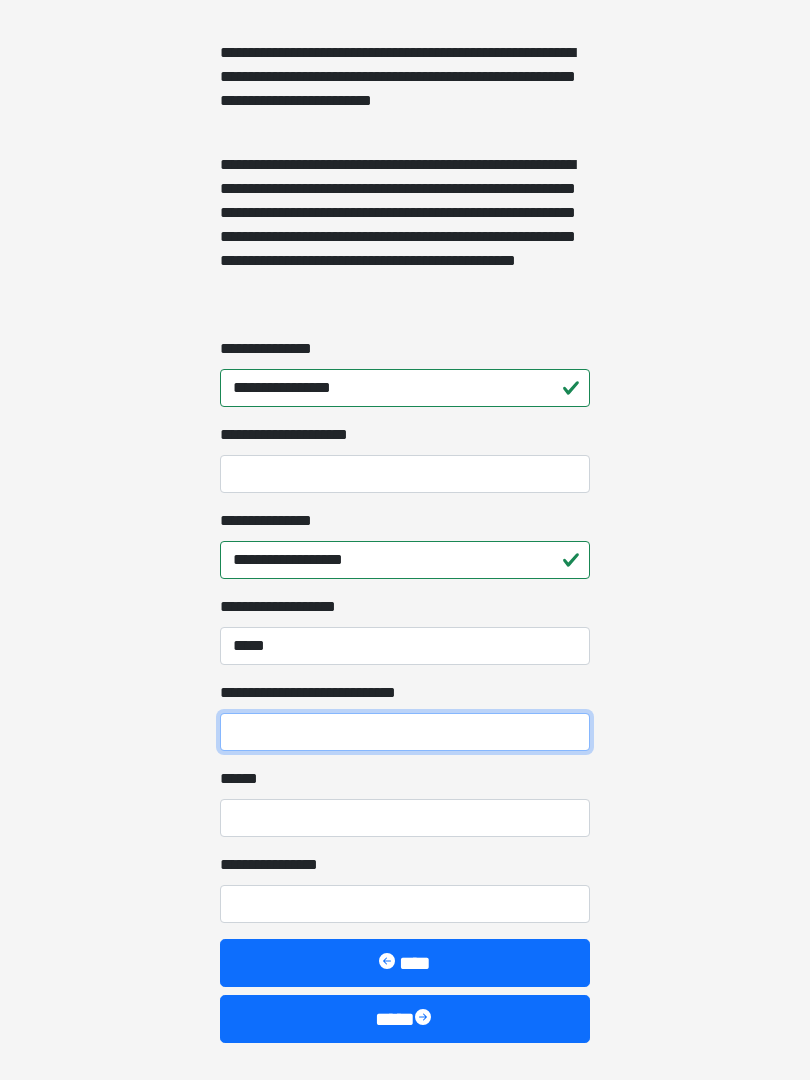 click on "**********" at bounding box center (405, 732) 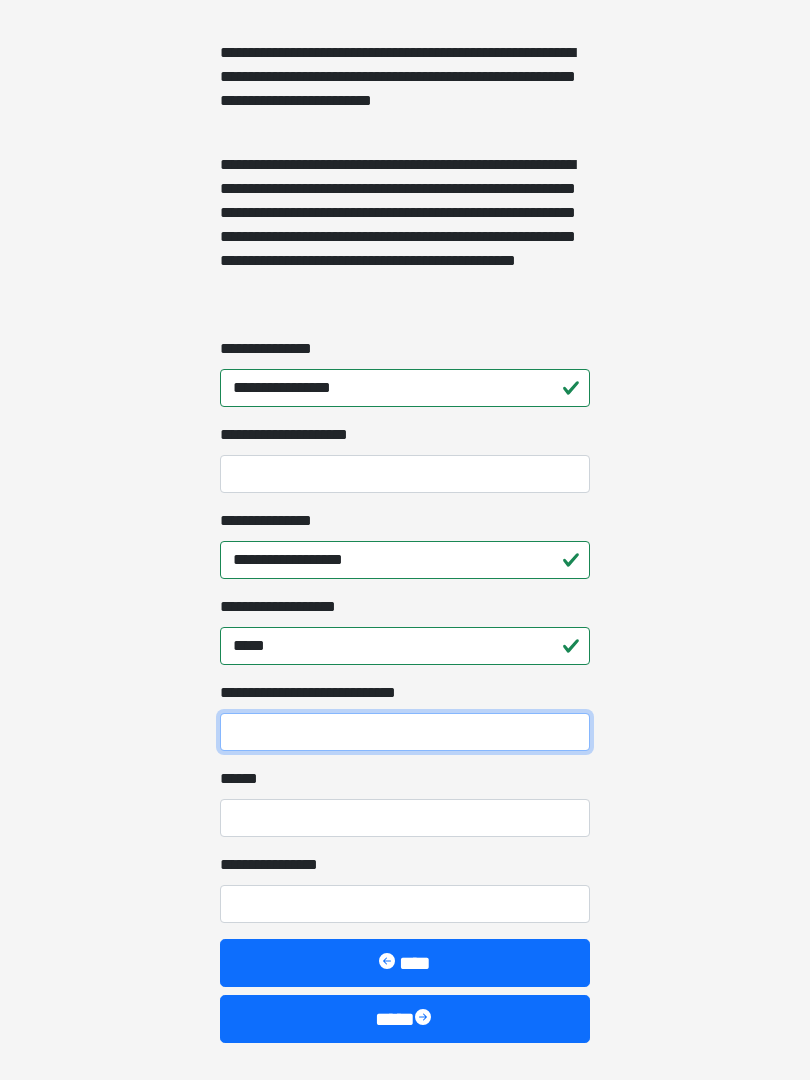 scroll, scrollTop: 1432, scrollLeft: 0, axis: vertical 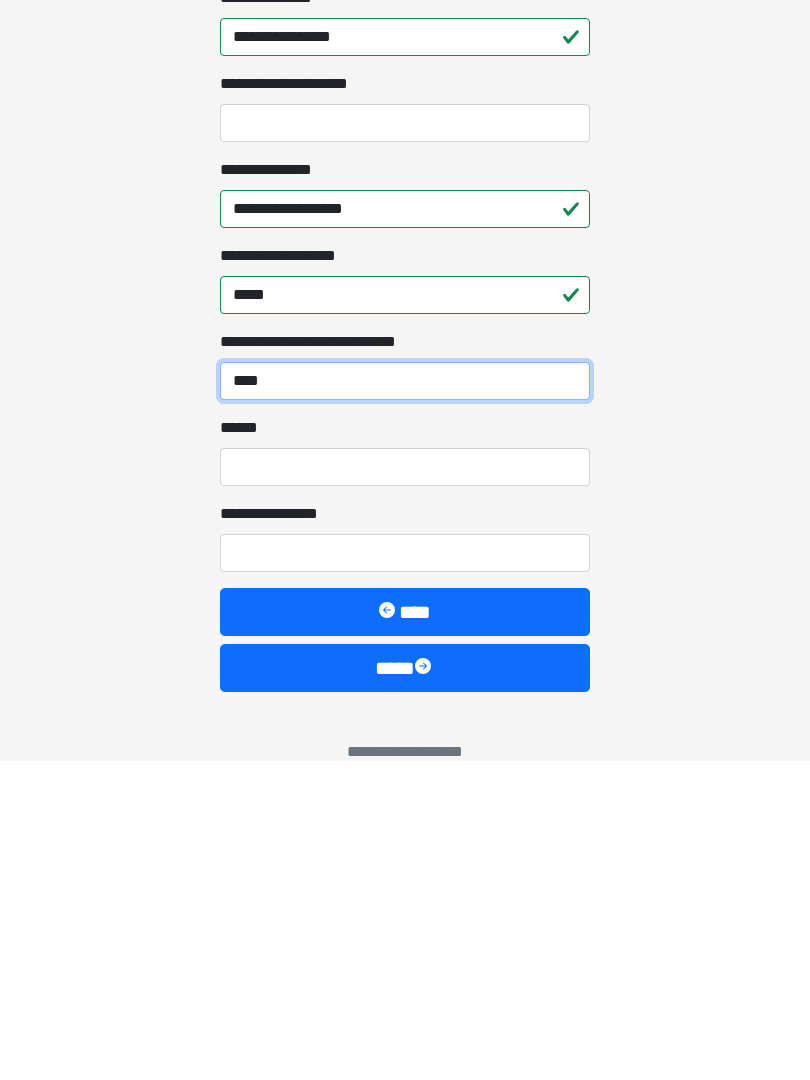 type on "****" 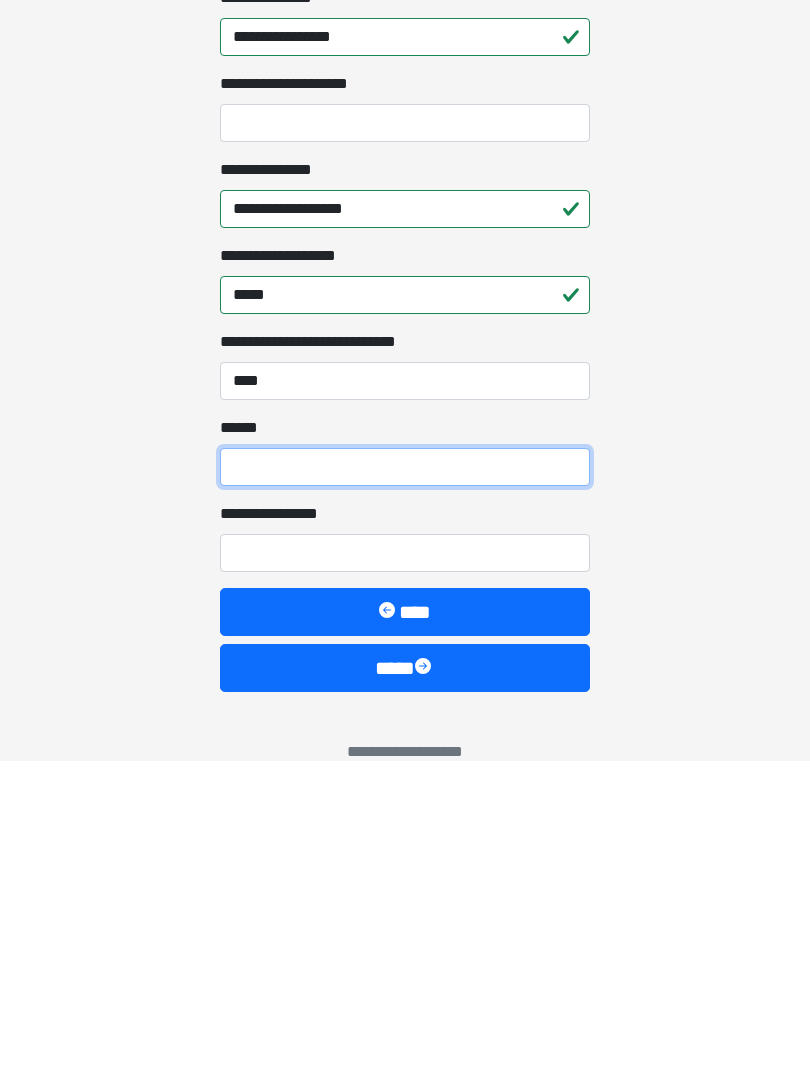 click on "**** *" at bounding box center (405, 787) 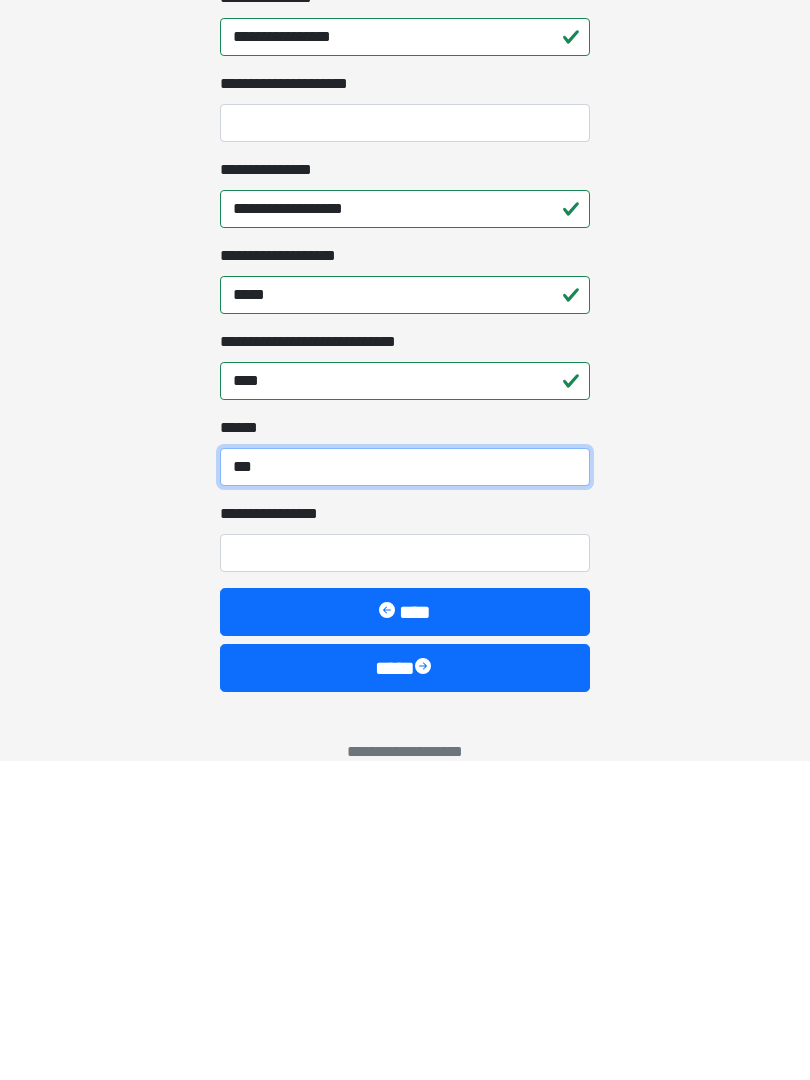 type on "***" 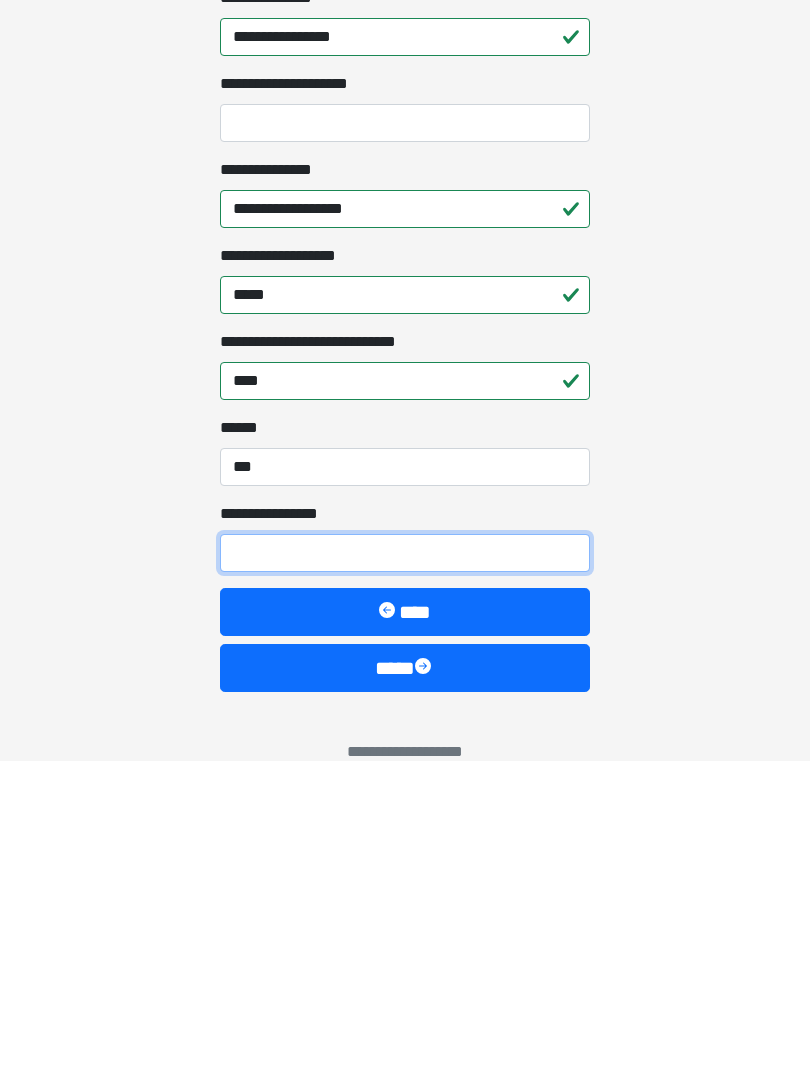 click on "**********" at bounding box center [405, 873] 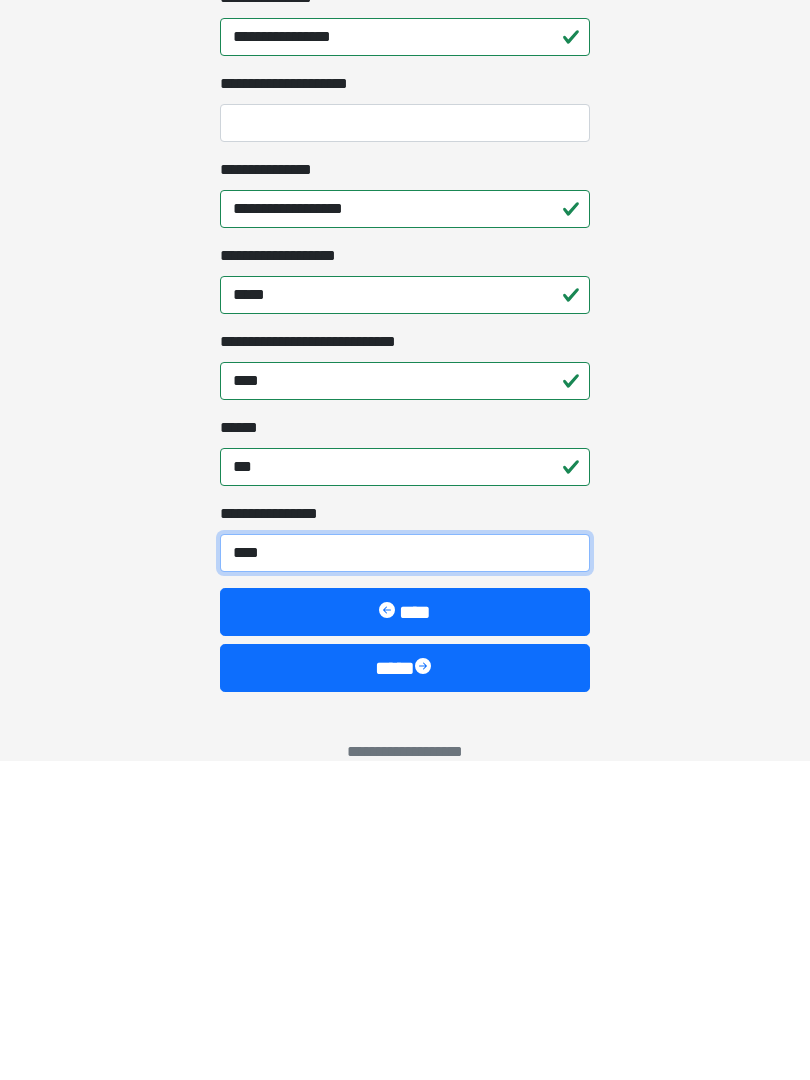 type on "*****" 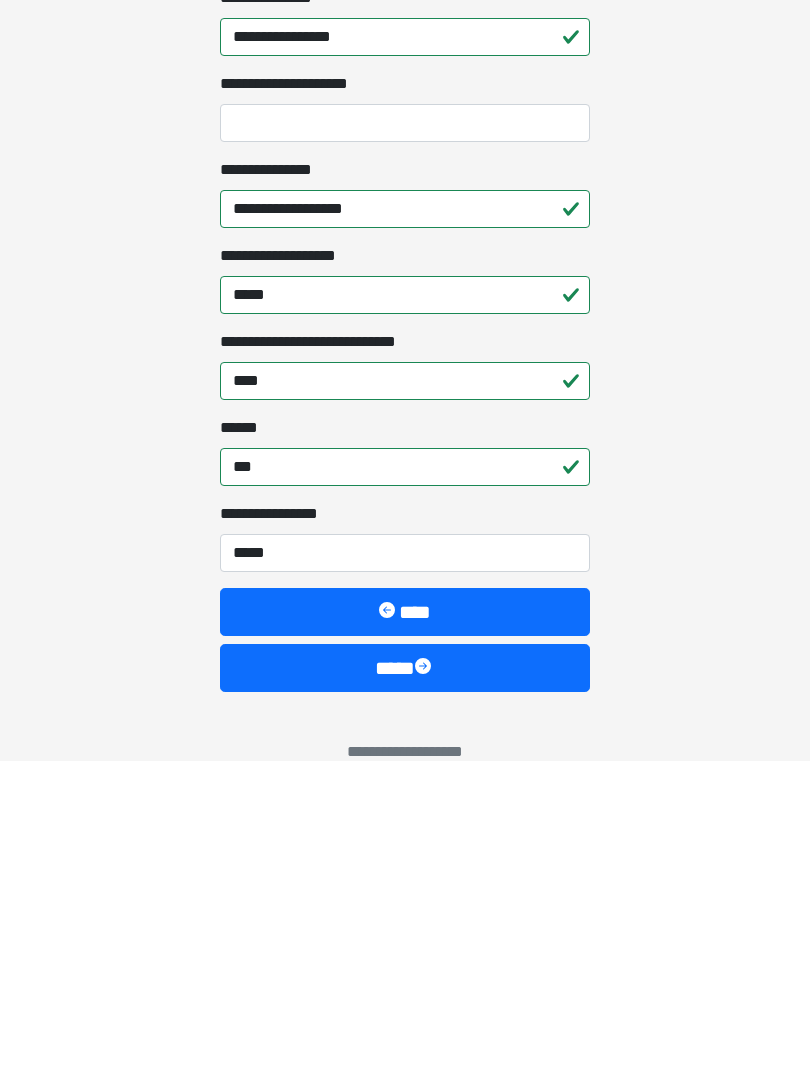 click on "****" at bounding box center [405, 988] 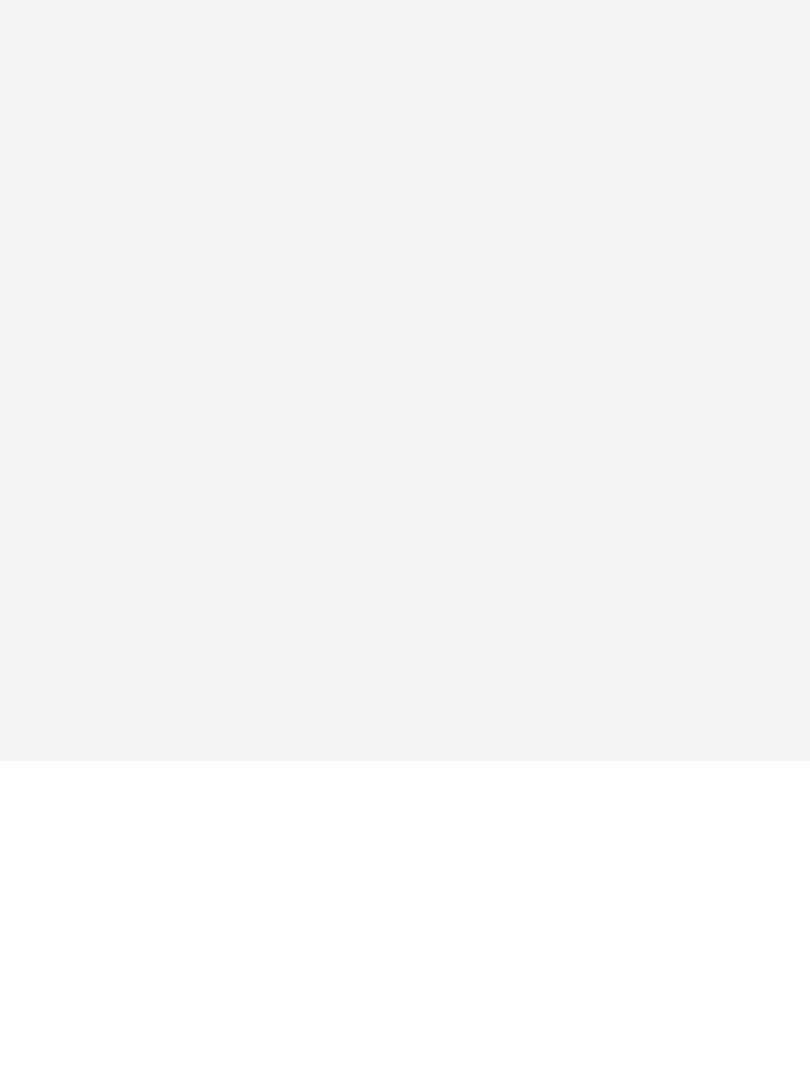 scroll, scrollTop: 0, scrollLeft: 0, axis: both 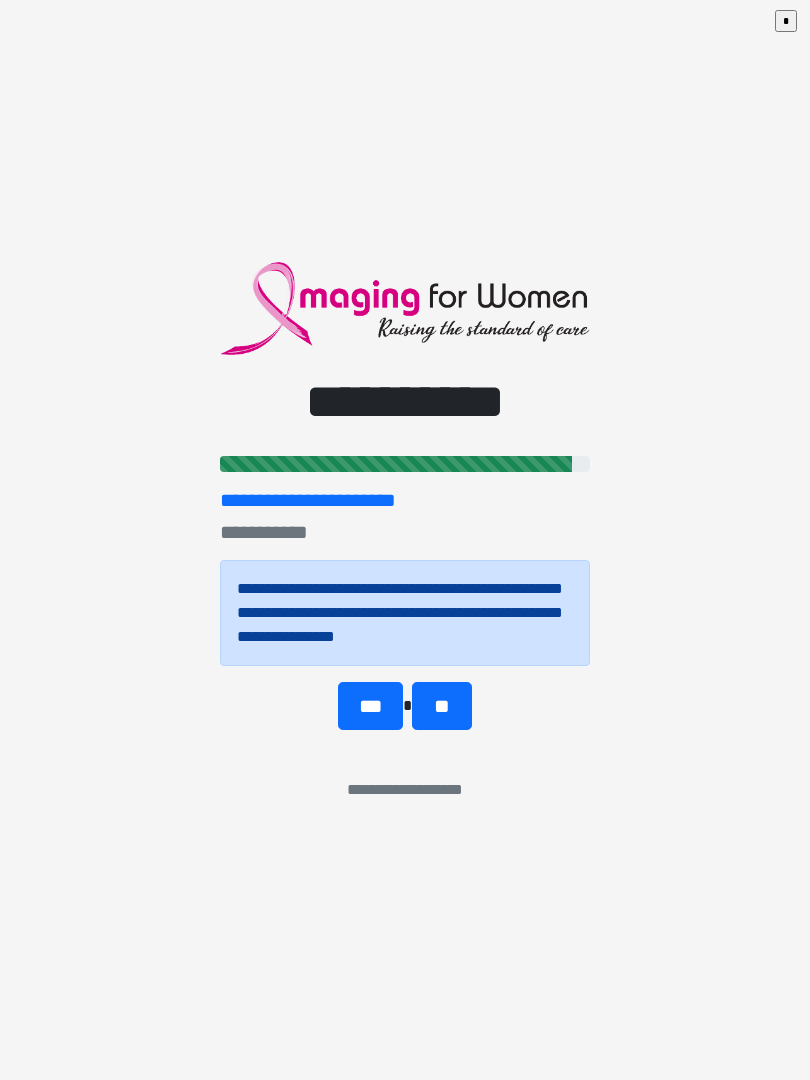 click on "**" at bounding box center (441, 706) 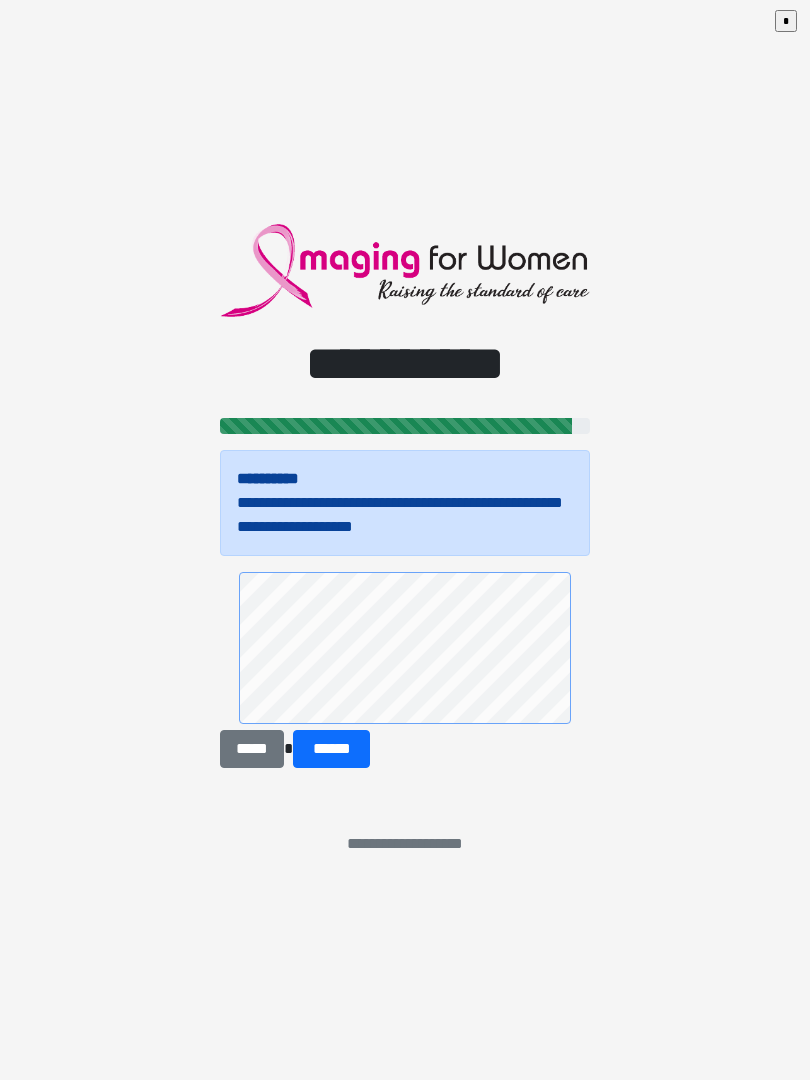 click on "******" at bounding box center (331, 749) 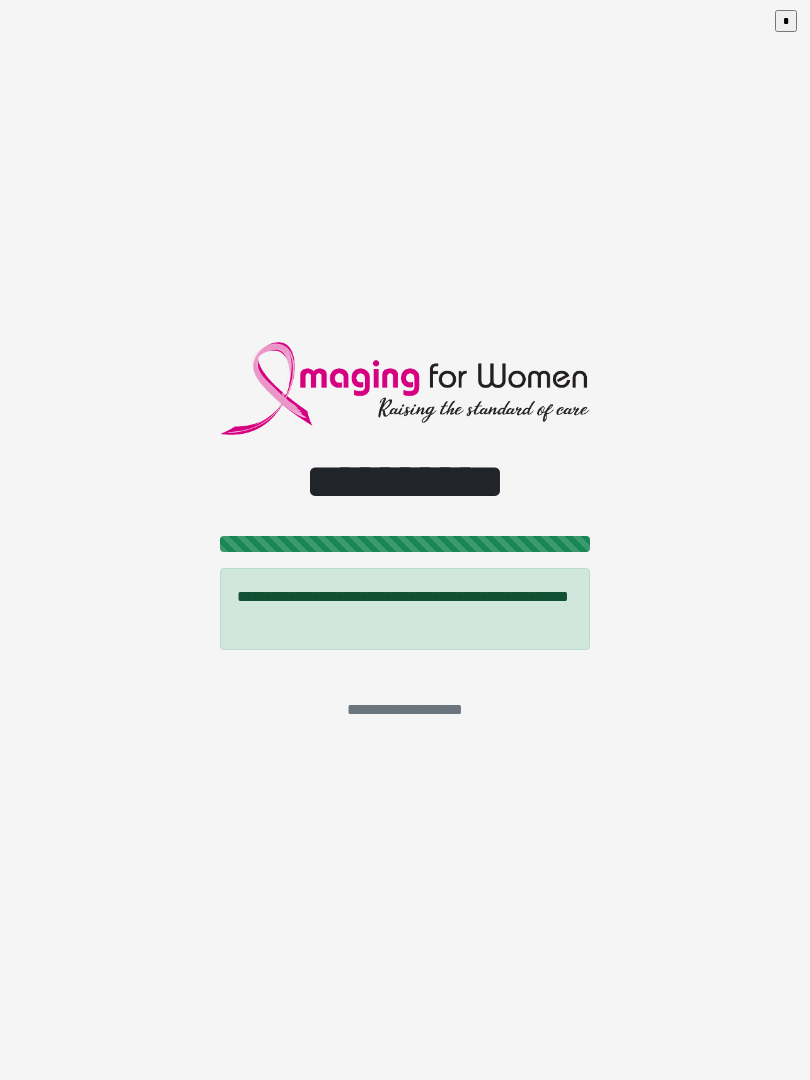 click on "**********" at bounding box center [405, 540] 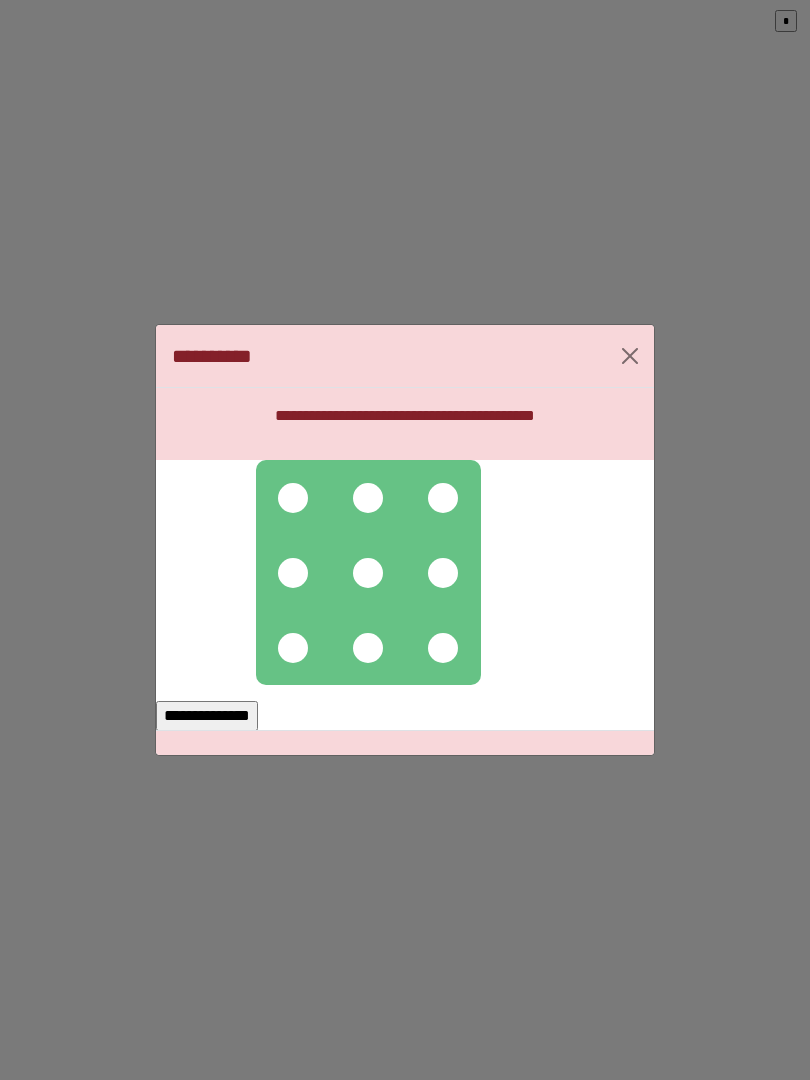 click at bounding box center [368, 573] 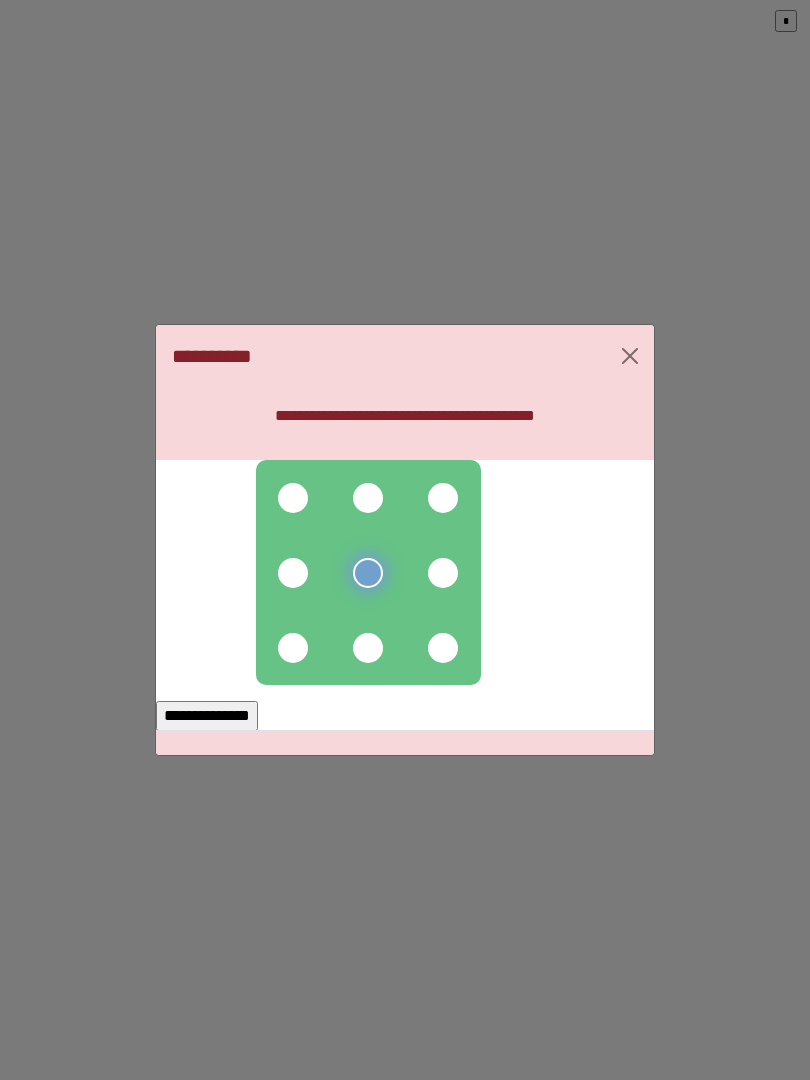 click at bounding box center (368, 572) 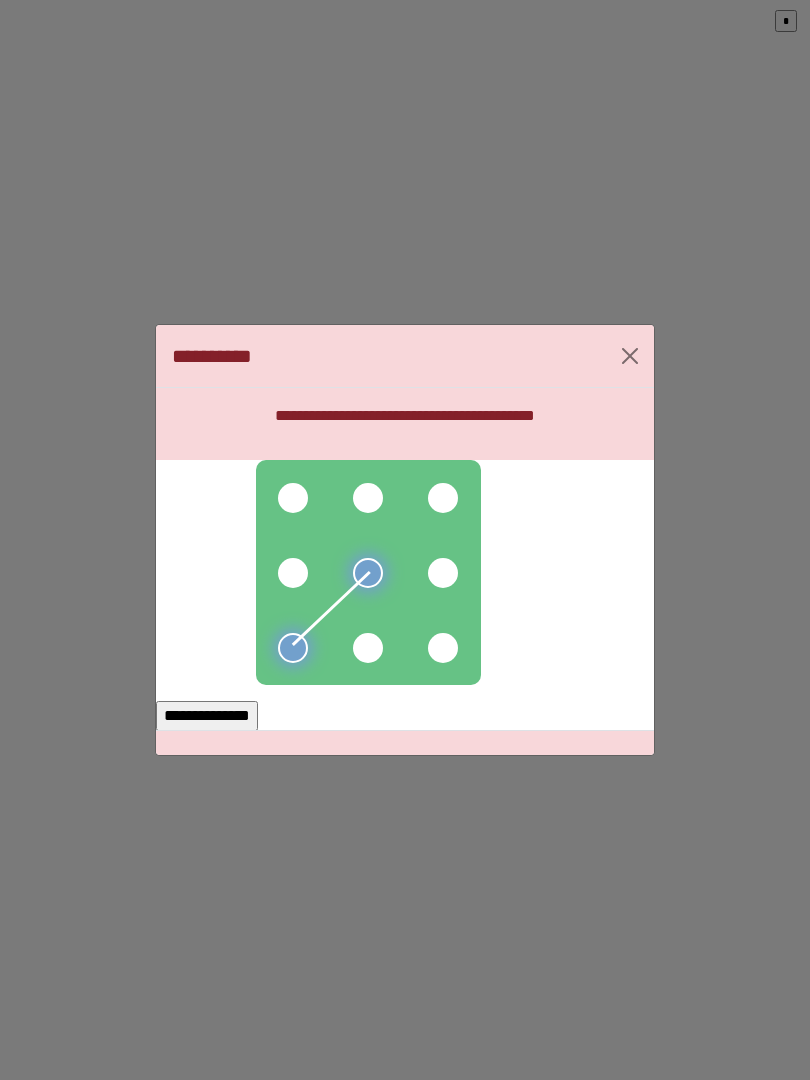 click at bounding box center [293, 573] 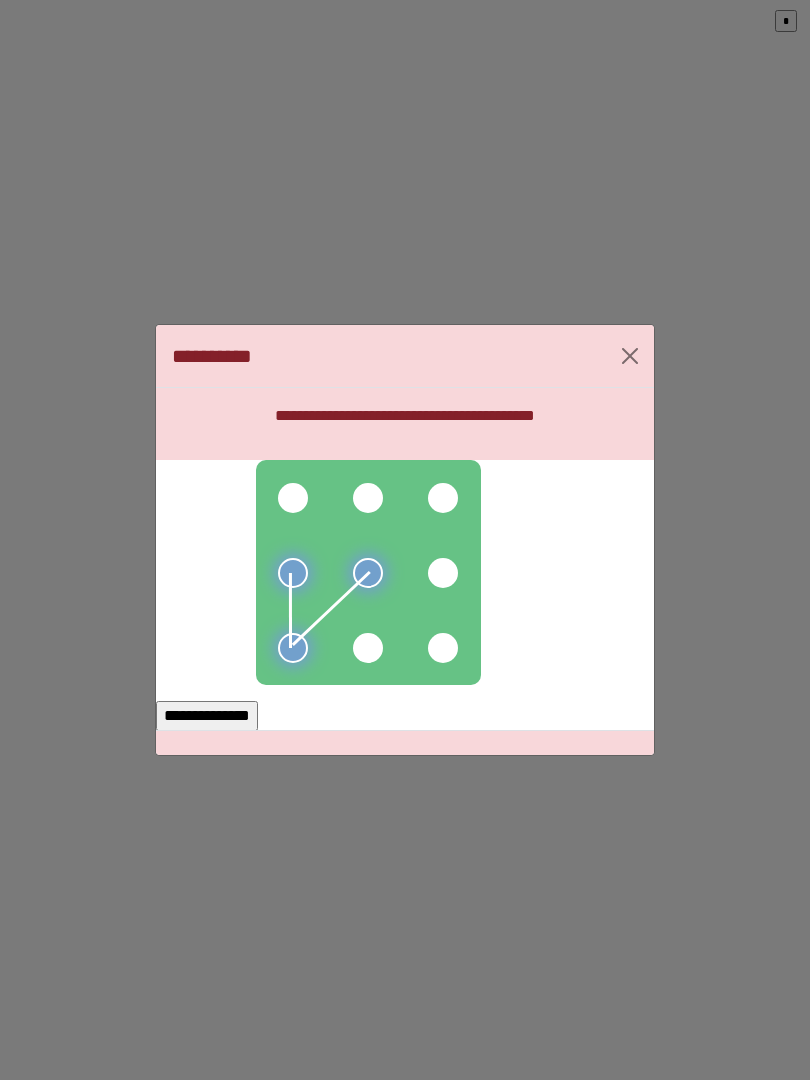 click at bounding box center [293, 498] 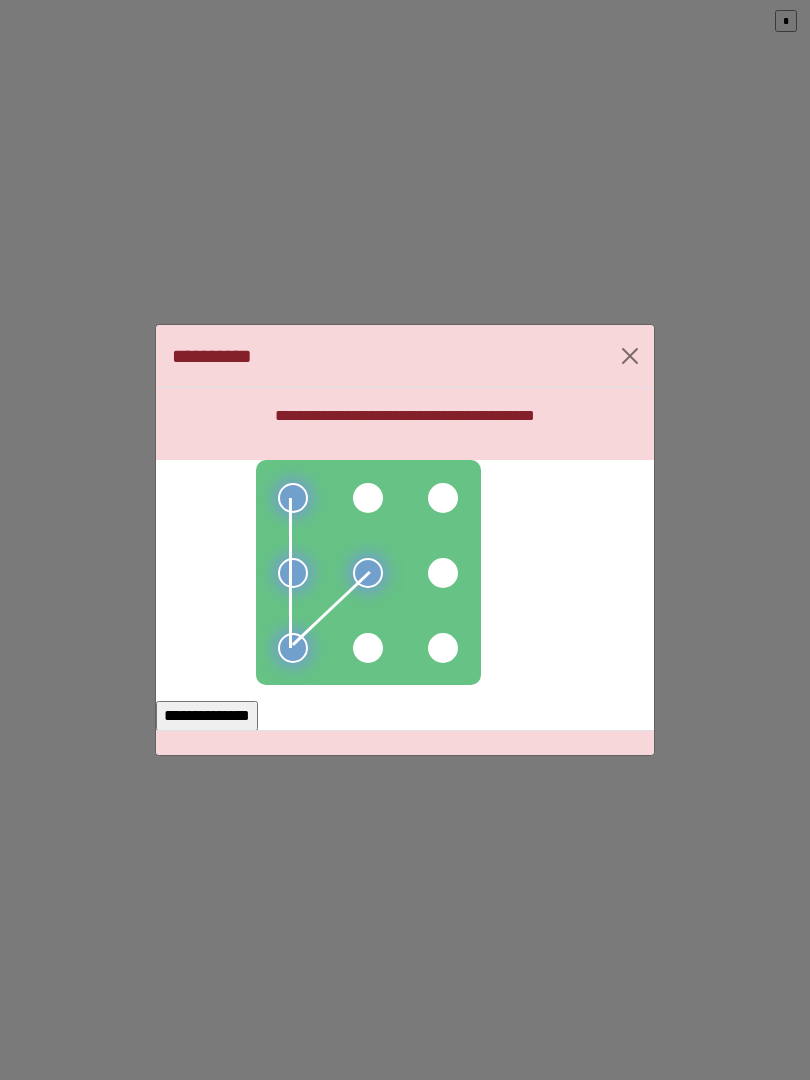 click at bounding box center (368, 498) 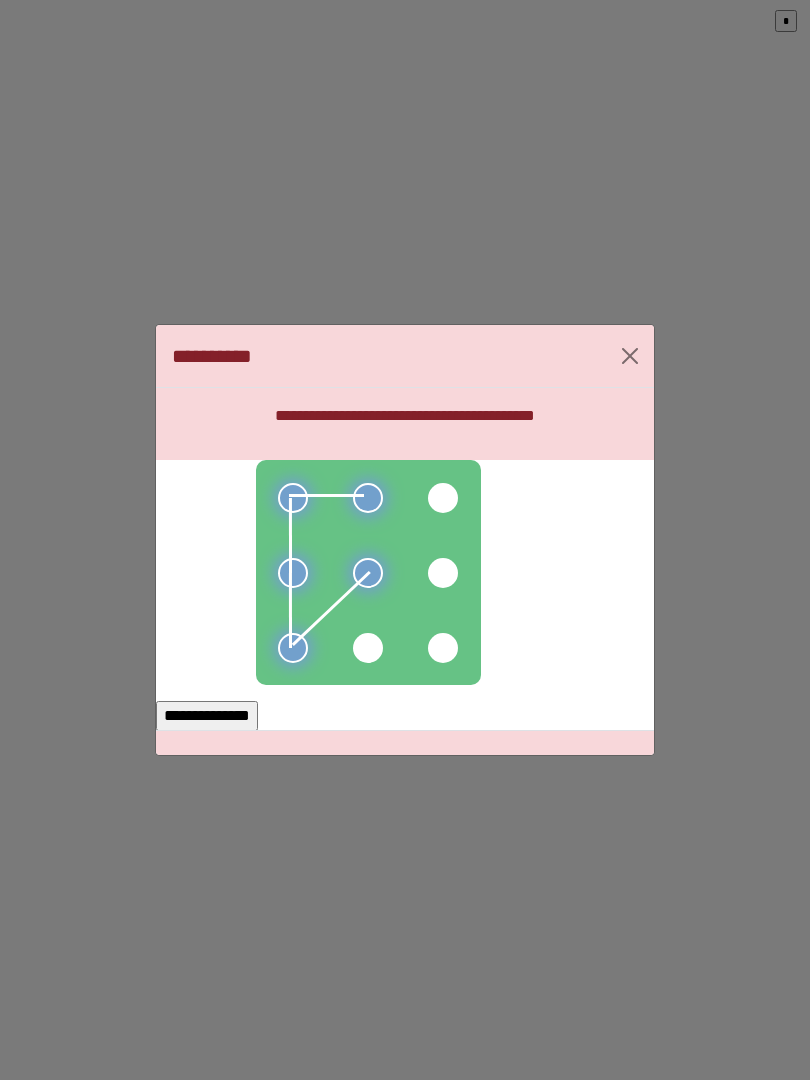 click on "**********" at bounding box center [207, 716] 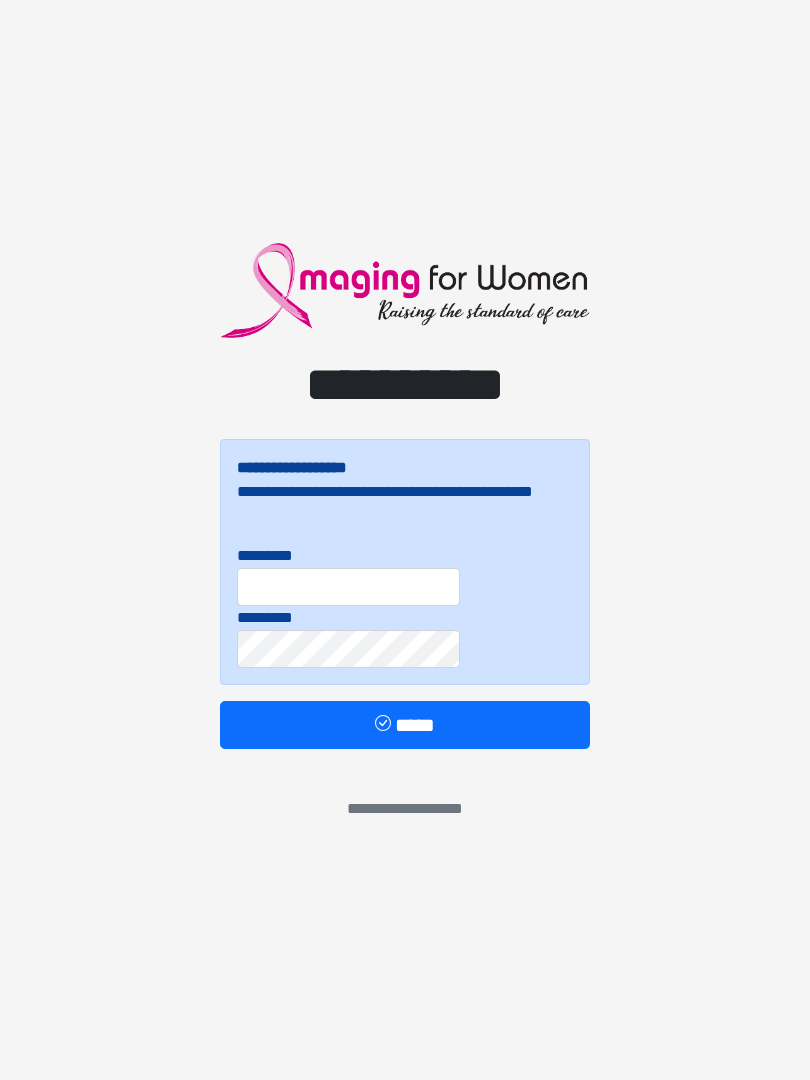scroll, scrollTop: 0, scrollLeft: 0, axis: both 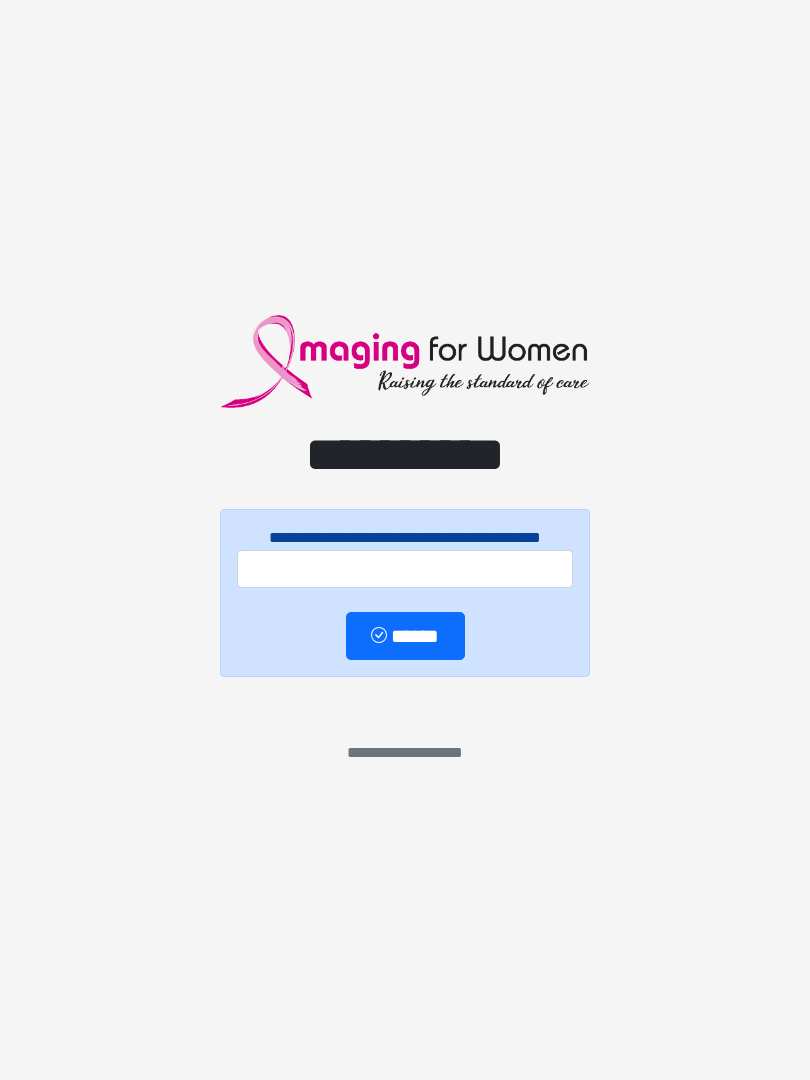 click on "**********" at bounding box center (405, 540) 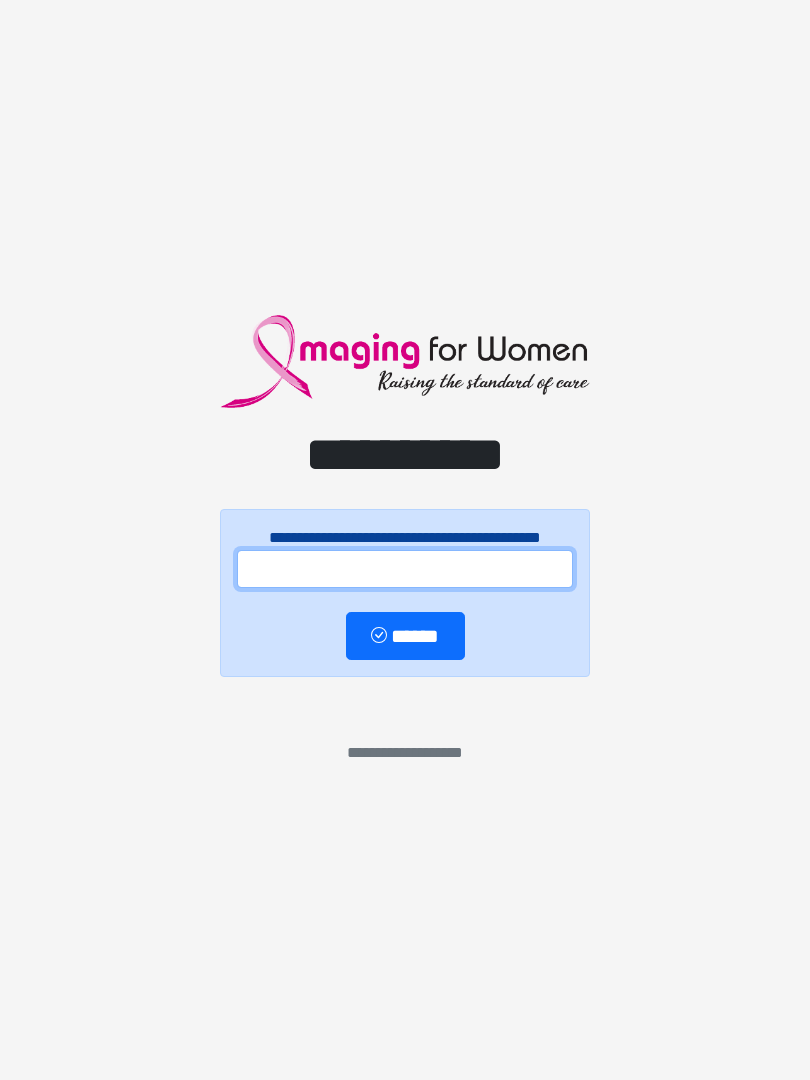 click at bounding box center (405, 569) 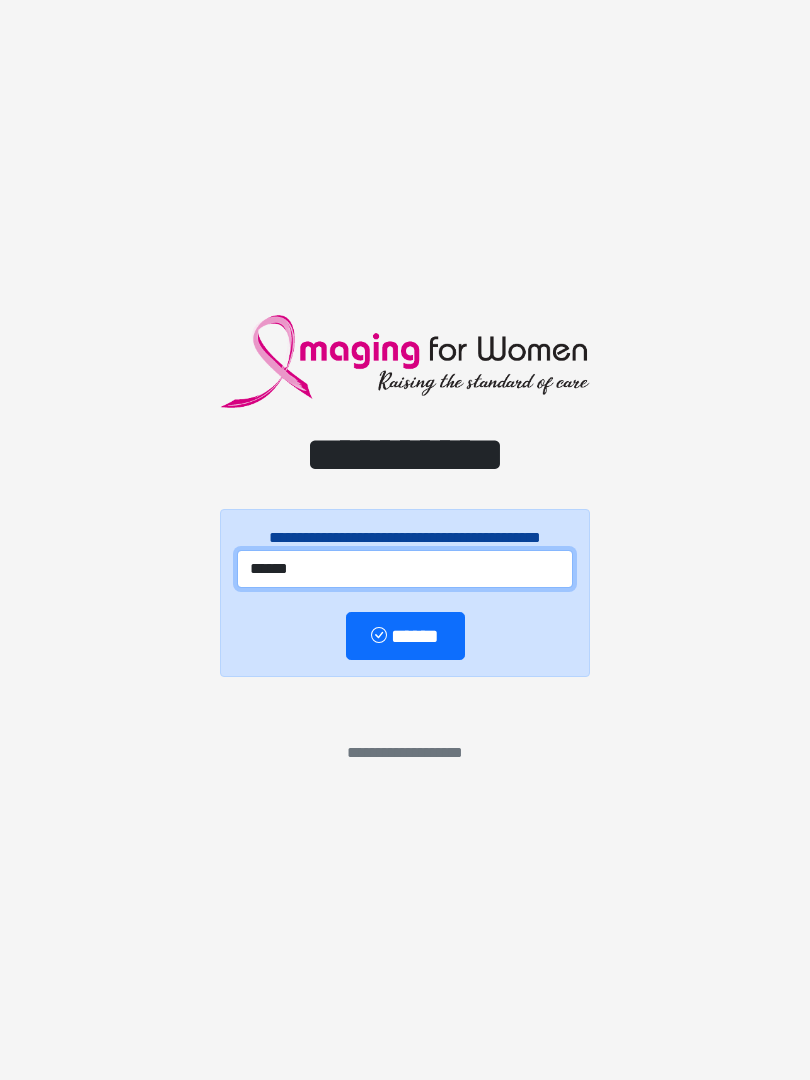 type on "******" 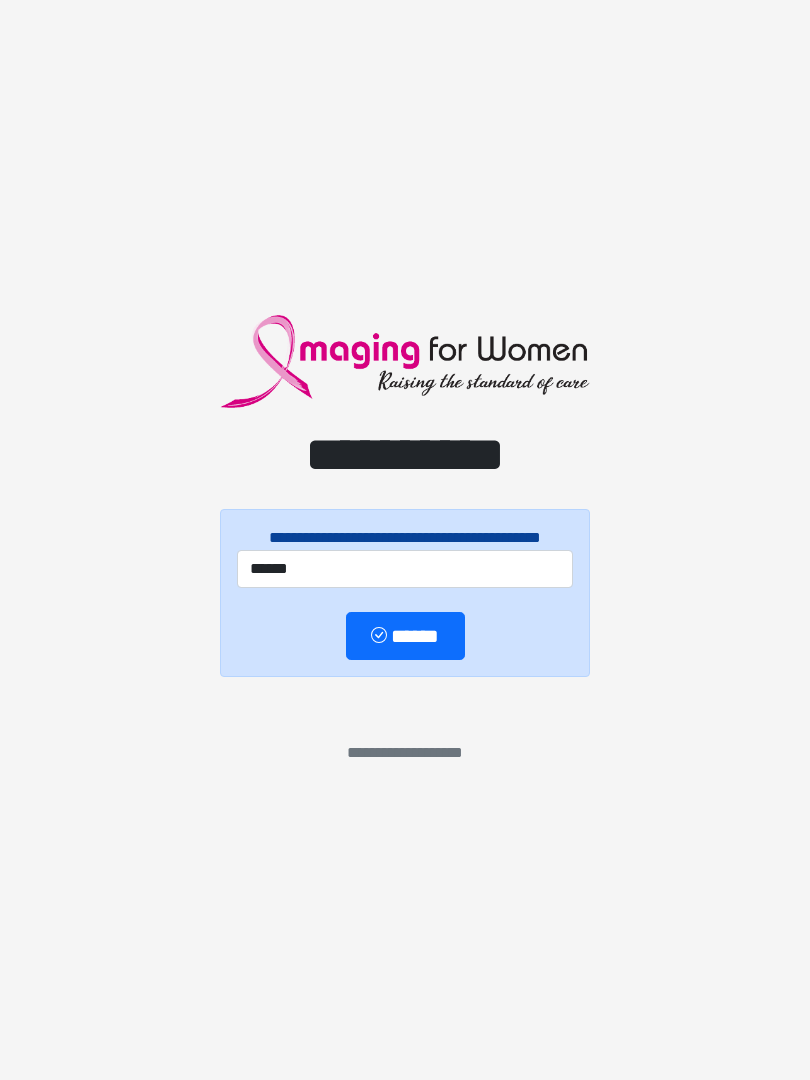click on "******" at bounding box center [405, 636] 